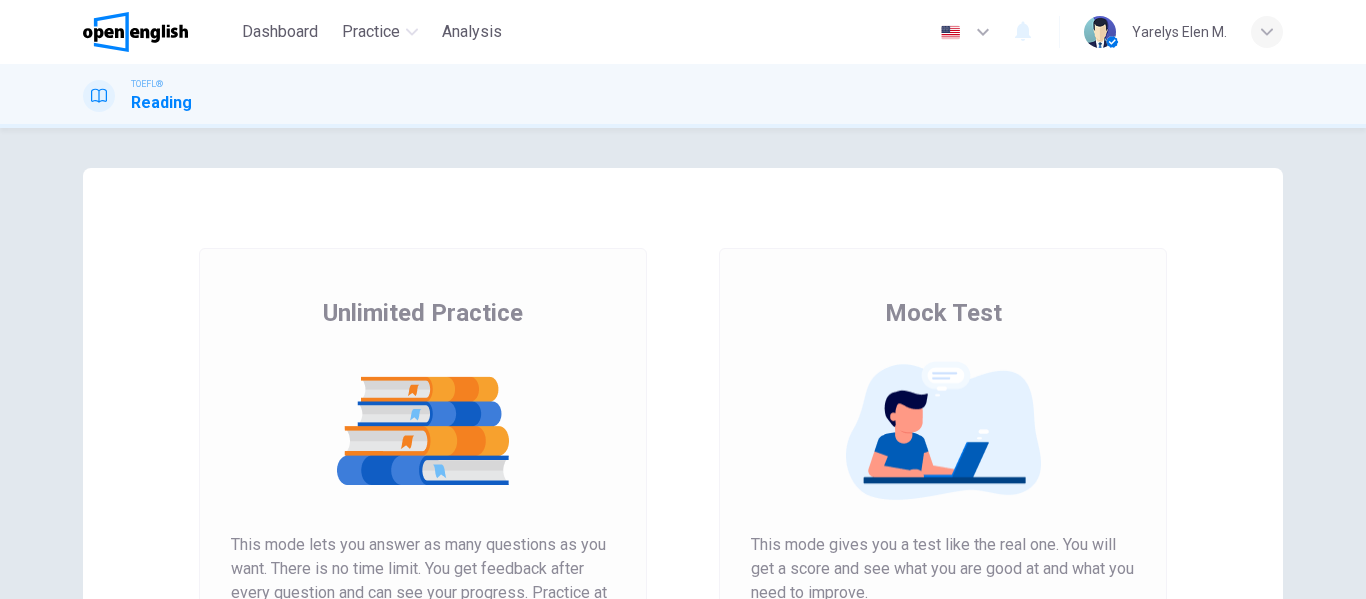 scroll, scrollTop: 0, scrollLeft: 0, axis: both 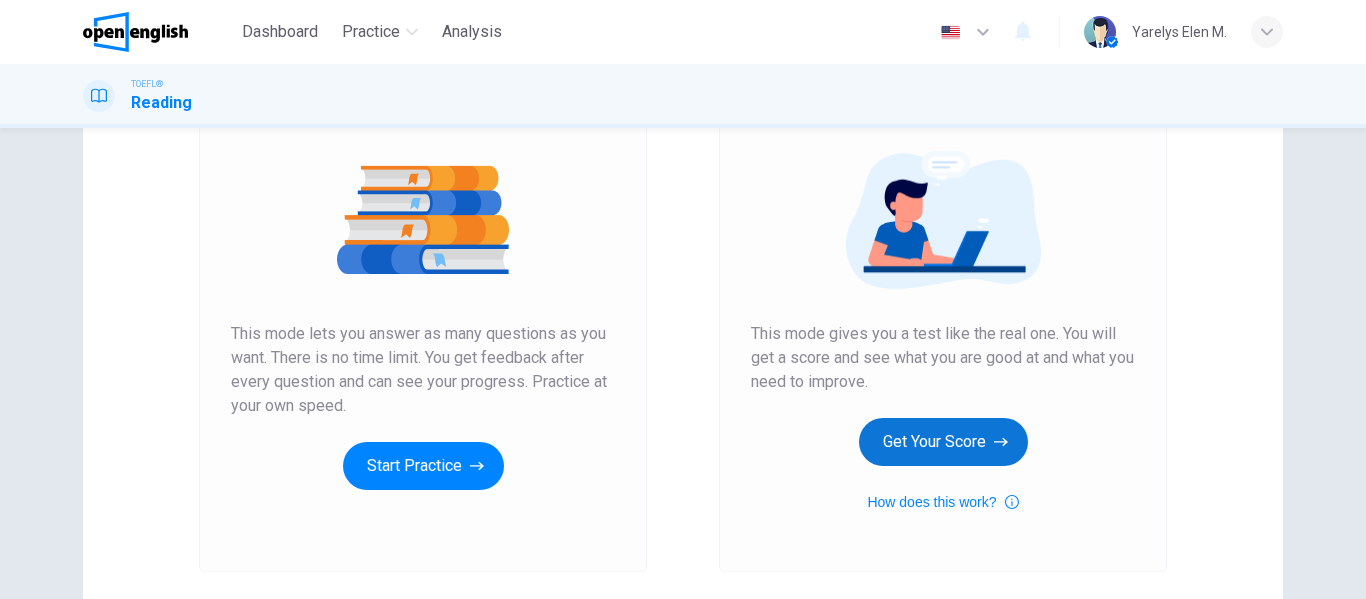 click on "Get Your Score" at bounding box center (943, 442) 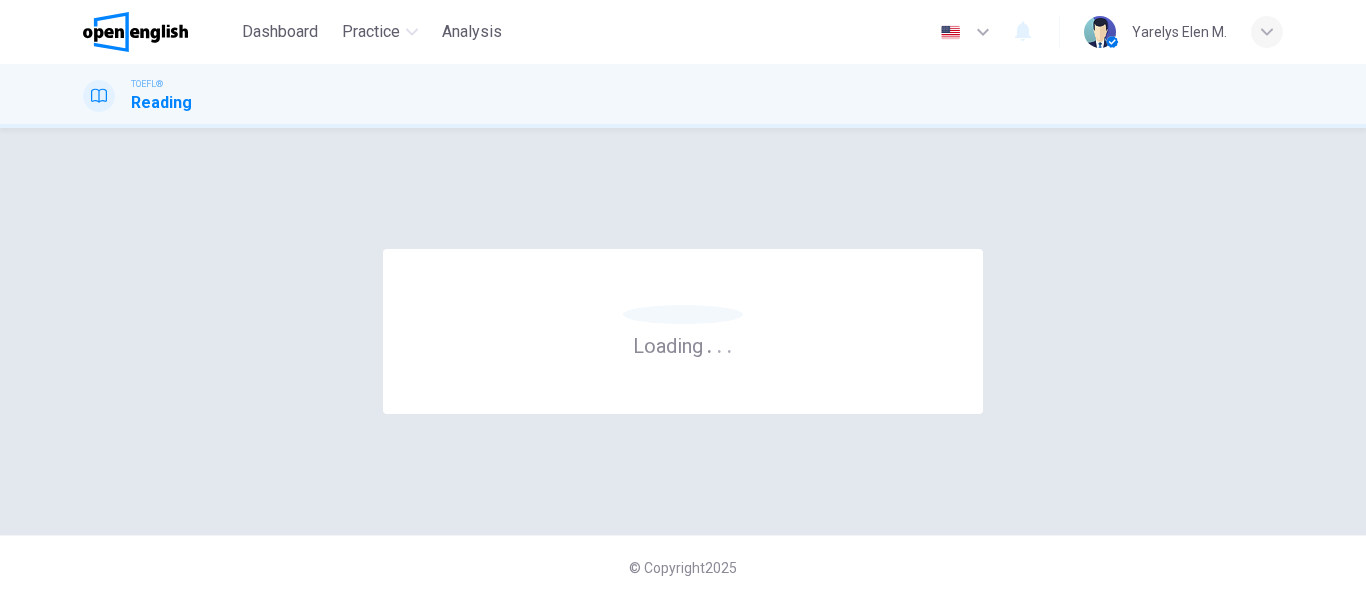 scroll, scrollTop: 0, scrollLeft: 0, axis: both 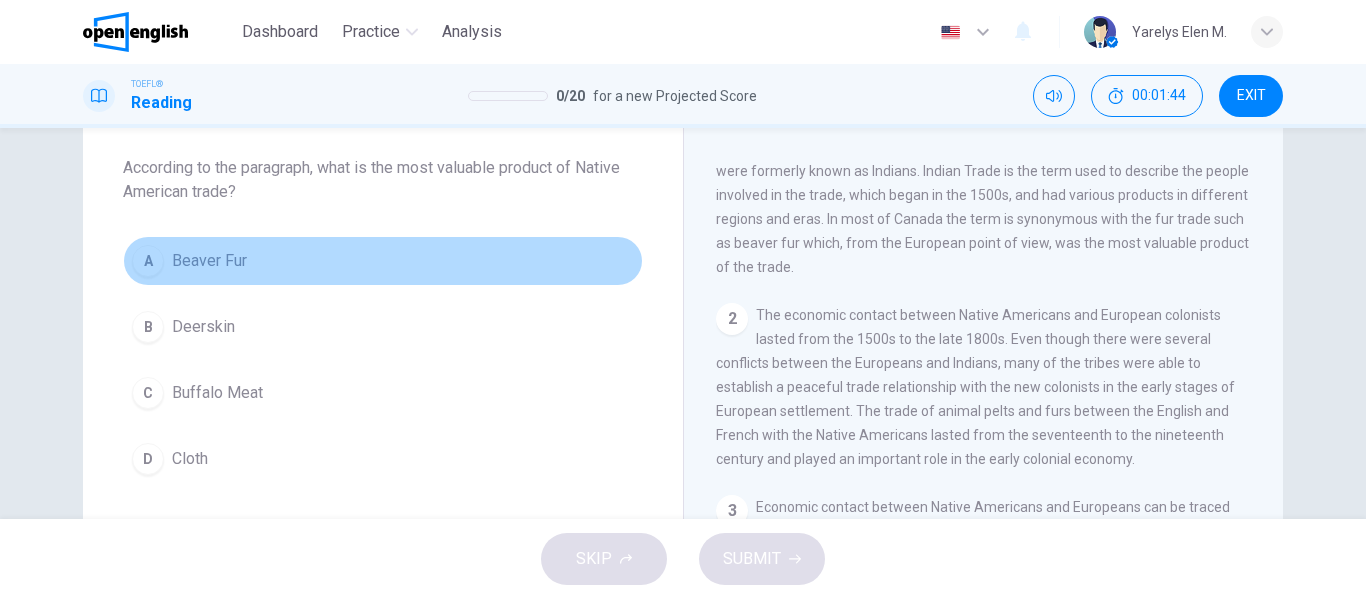 click on "A" at bounding box center [148, 261] 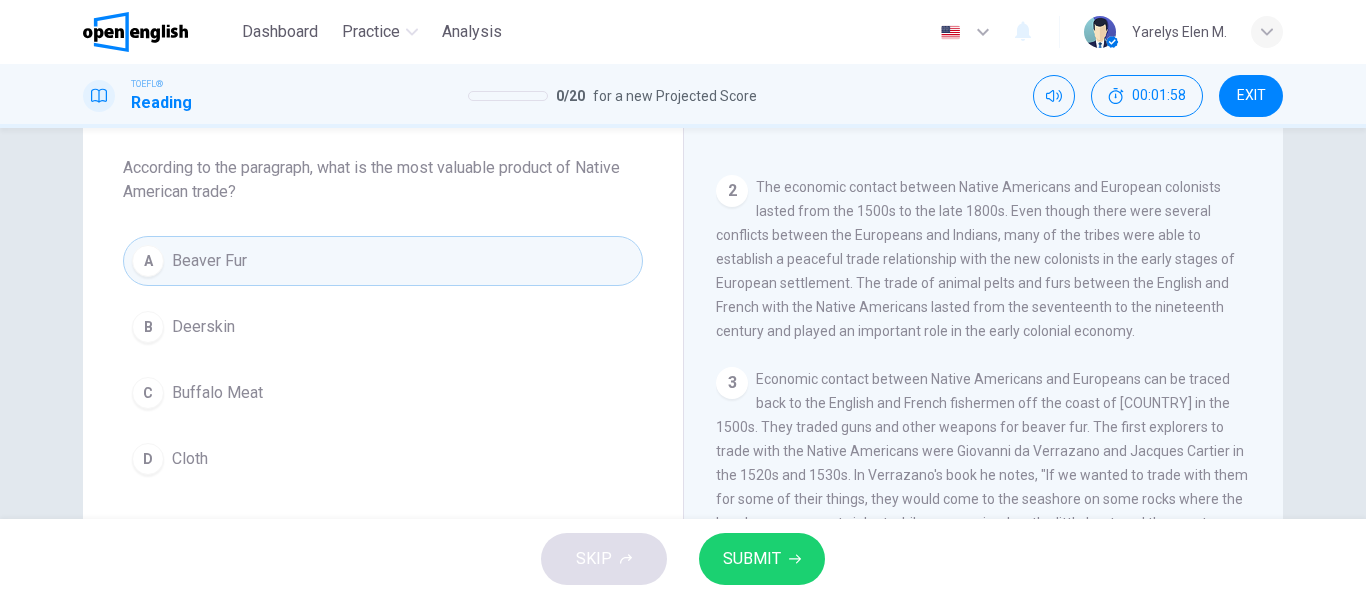 scroll, scrollTop: 198, scrollLeft: 0, axis: vertical 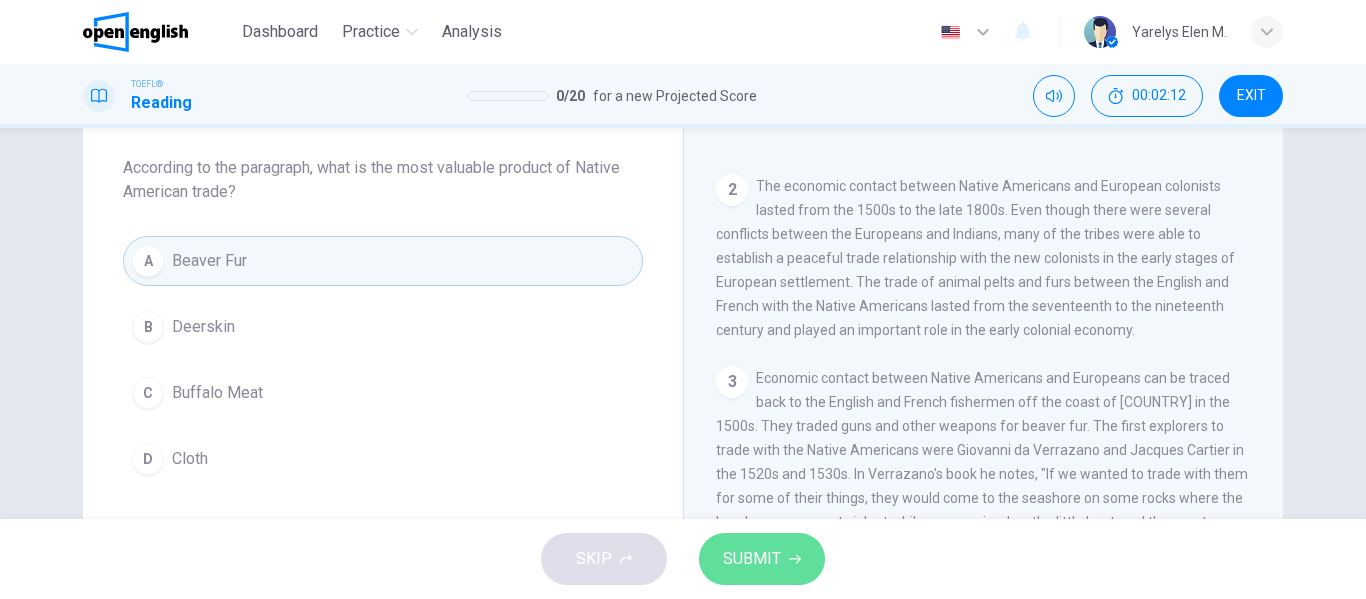 click on "SUBMIT" at bounding box center (762, 559) 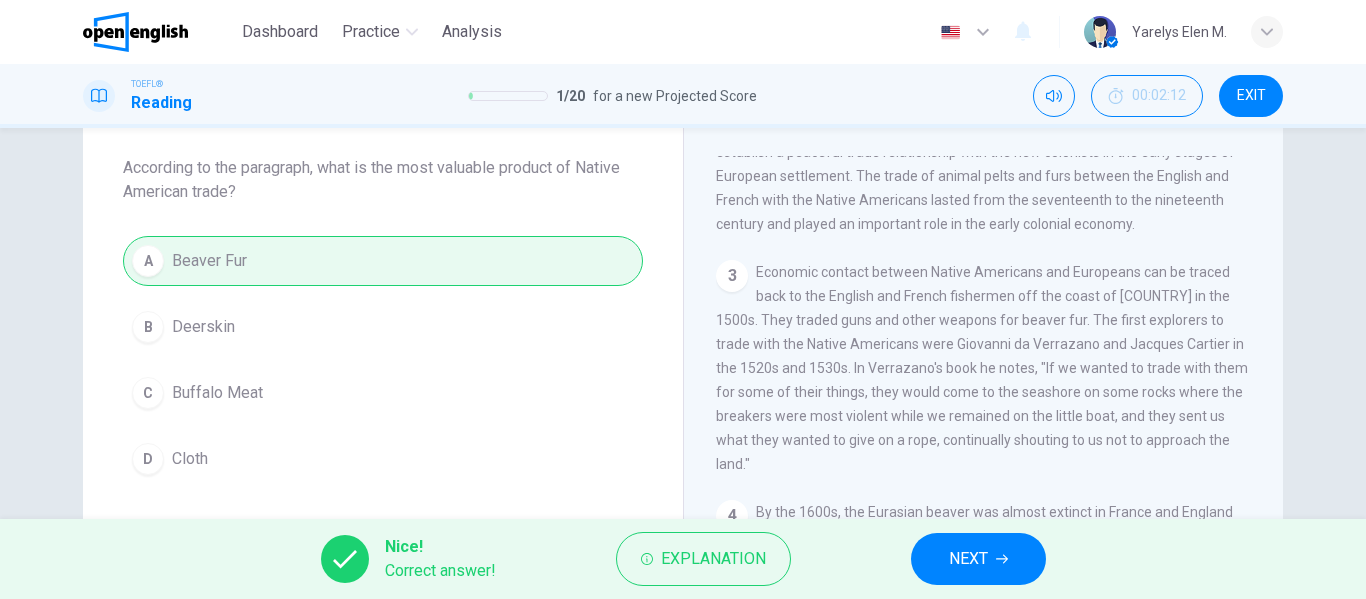 scroll, scrollTop: 306, scrollLeft: 0, axis: vertical 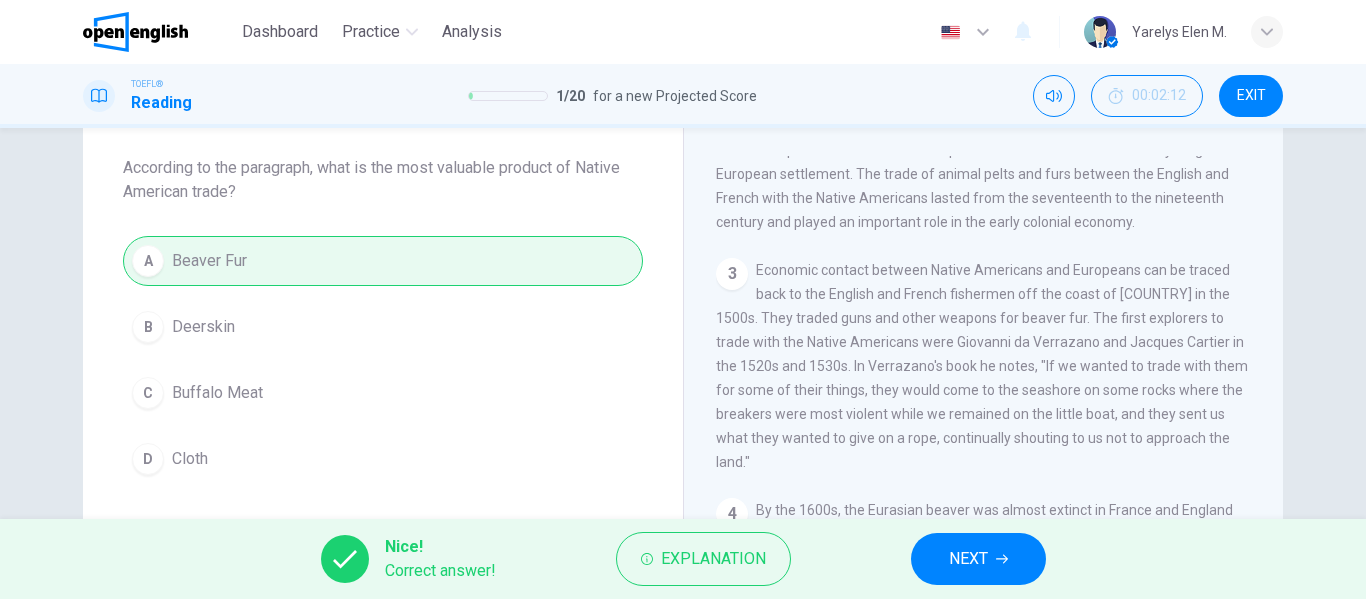 click on "NEXT" at bounding box center [978, 559] 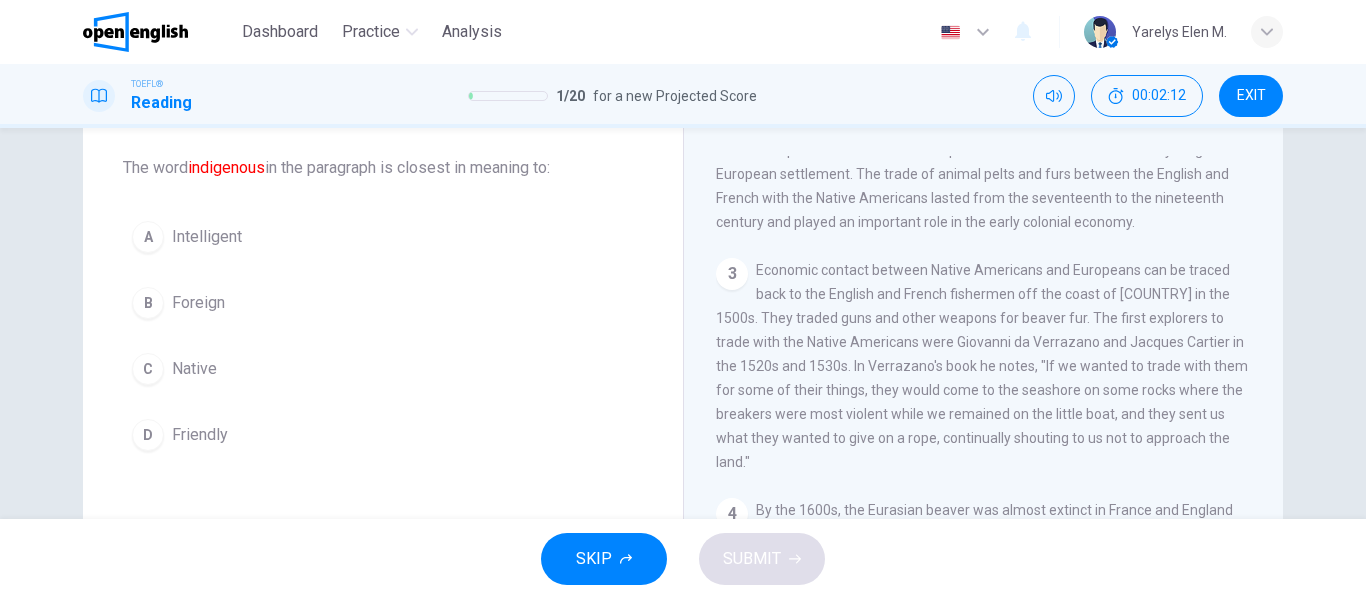 scroll, scrollTop: 0, scrollLeft: 0, axis: both 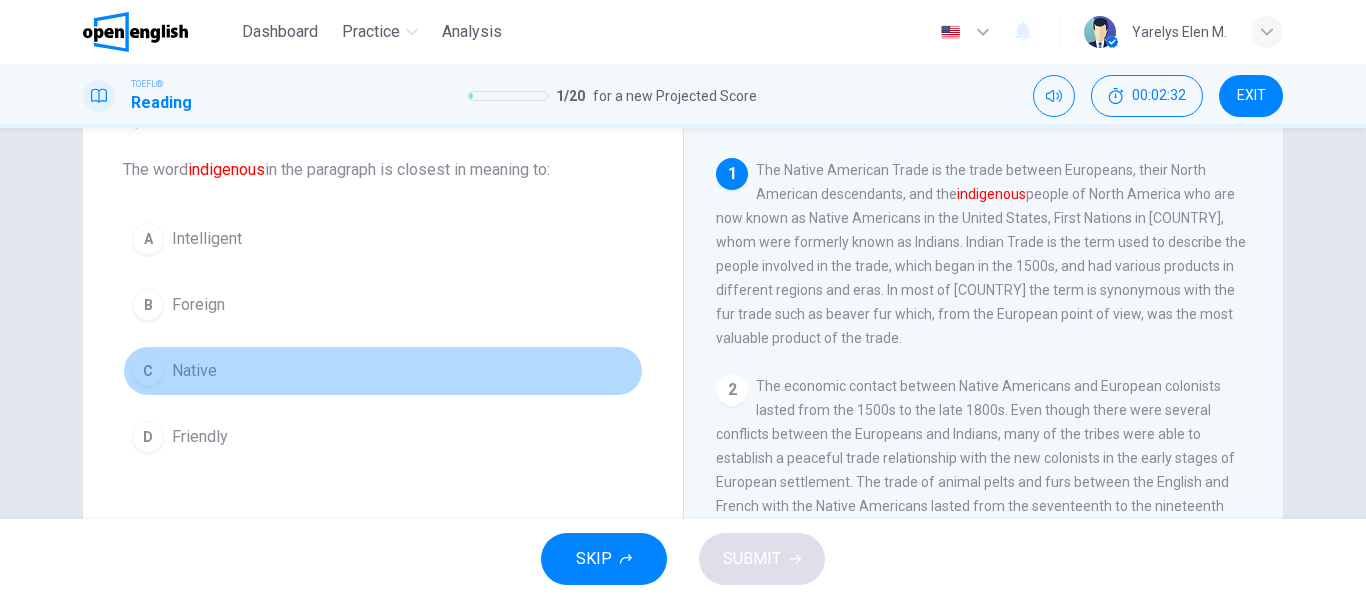 click on "C" at bounding box center (148, 371) 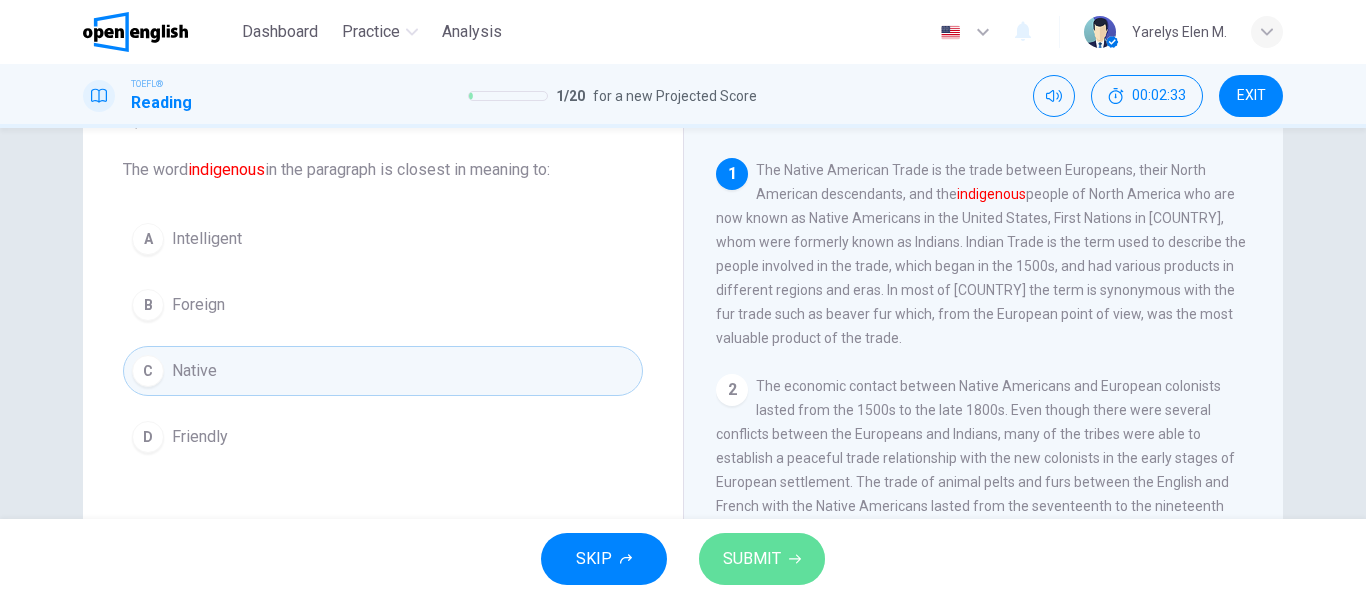 click on "SUBMIT" at bounding box center (762, 559) 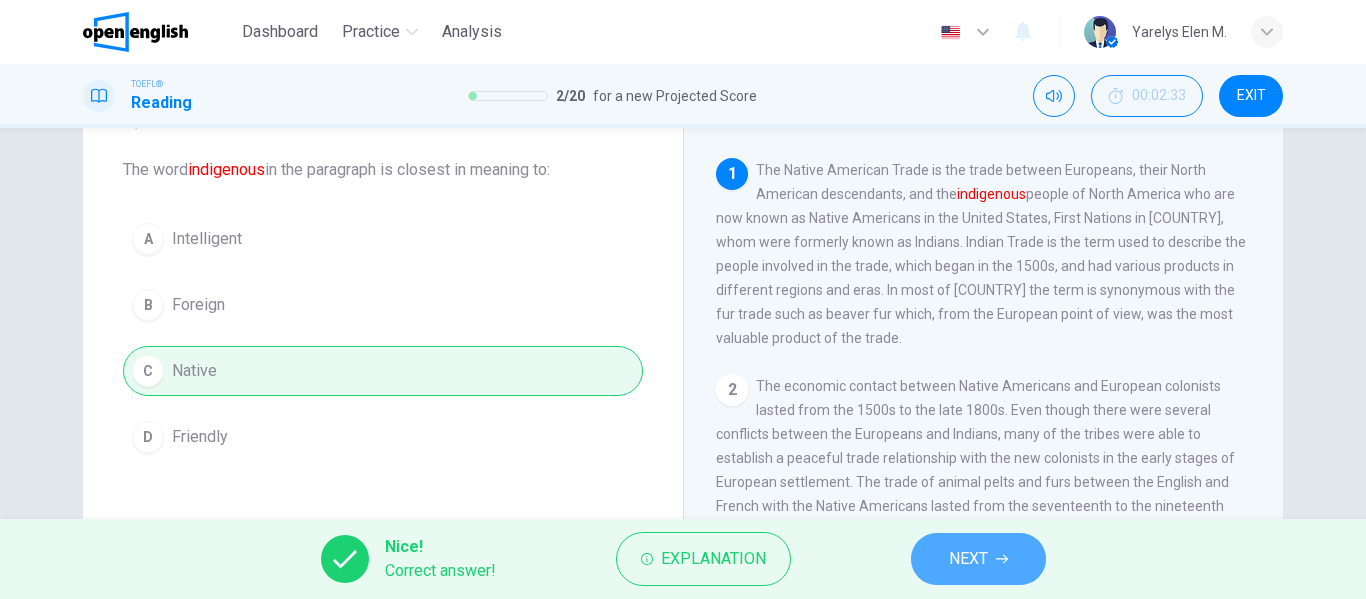 click on "NEXT" at bounding box center (978, 559) 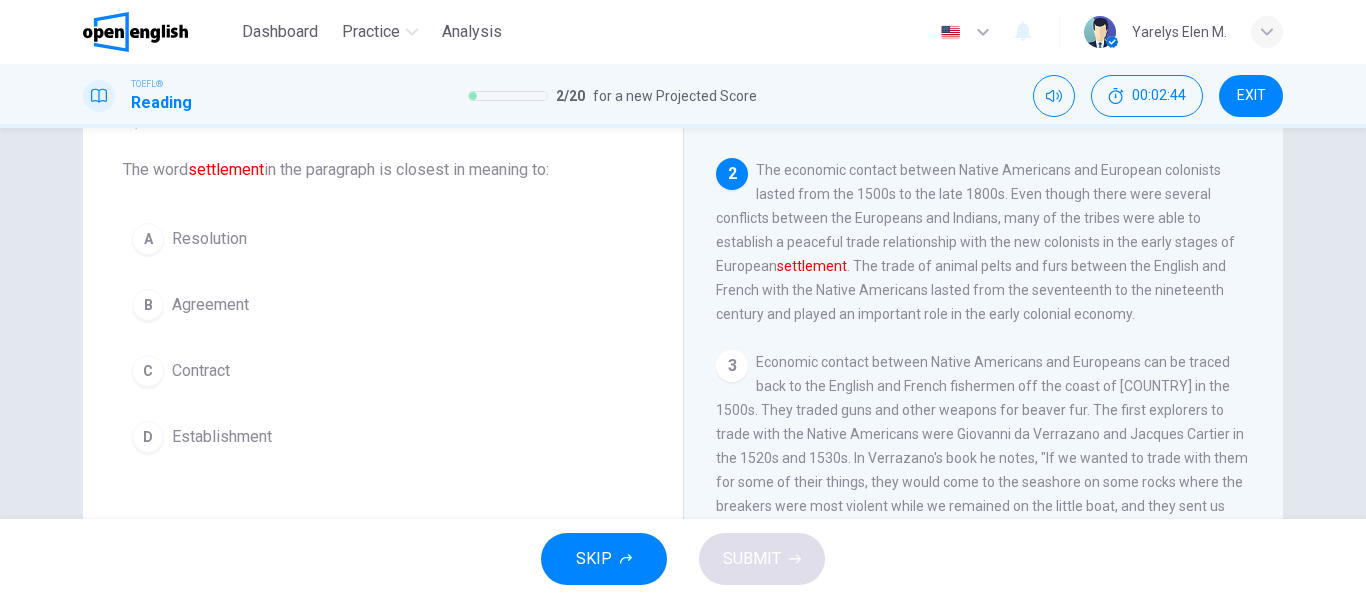 scroll, scrollTop: 219, scrollLeft: 0, axis: vertical 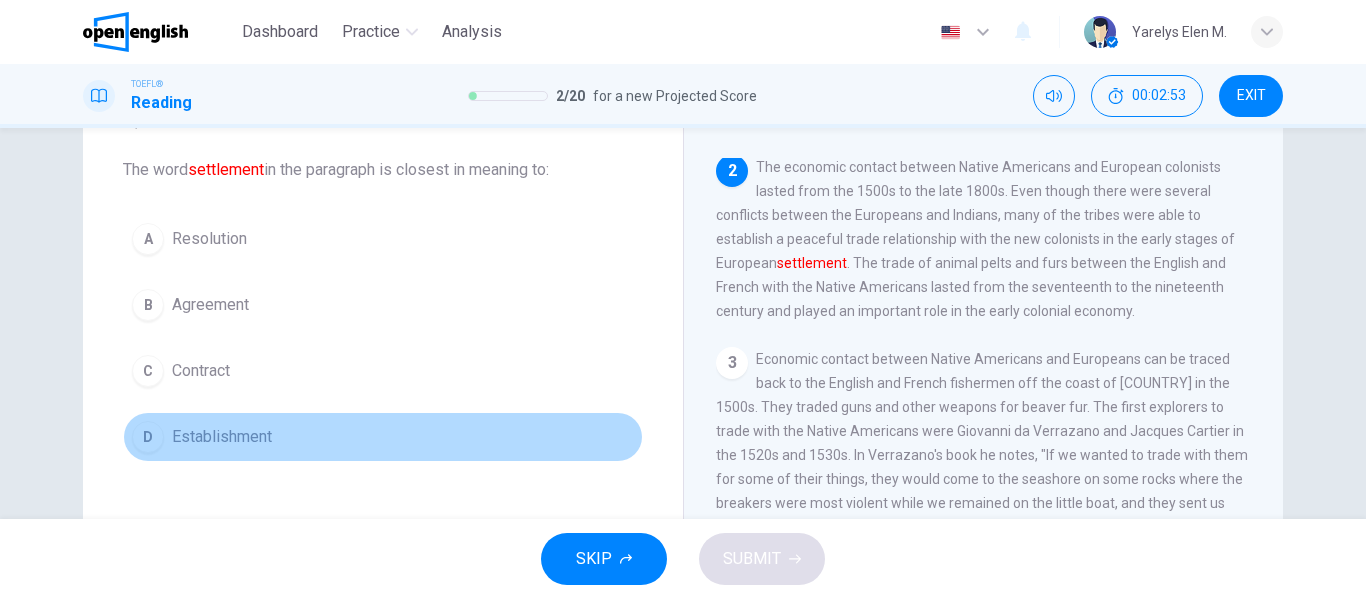click on "D Establishment" at bounding box center (383, 437) 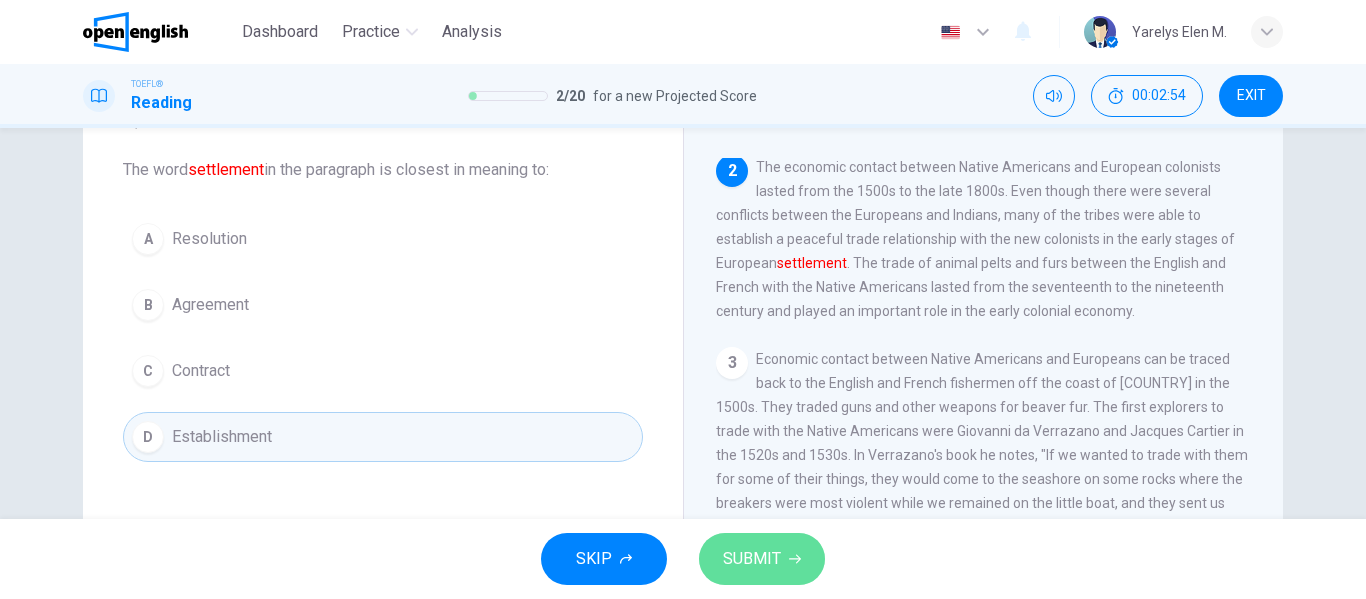 click on "SUBMIT" at bounding box center (752, 559) 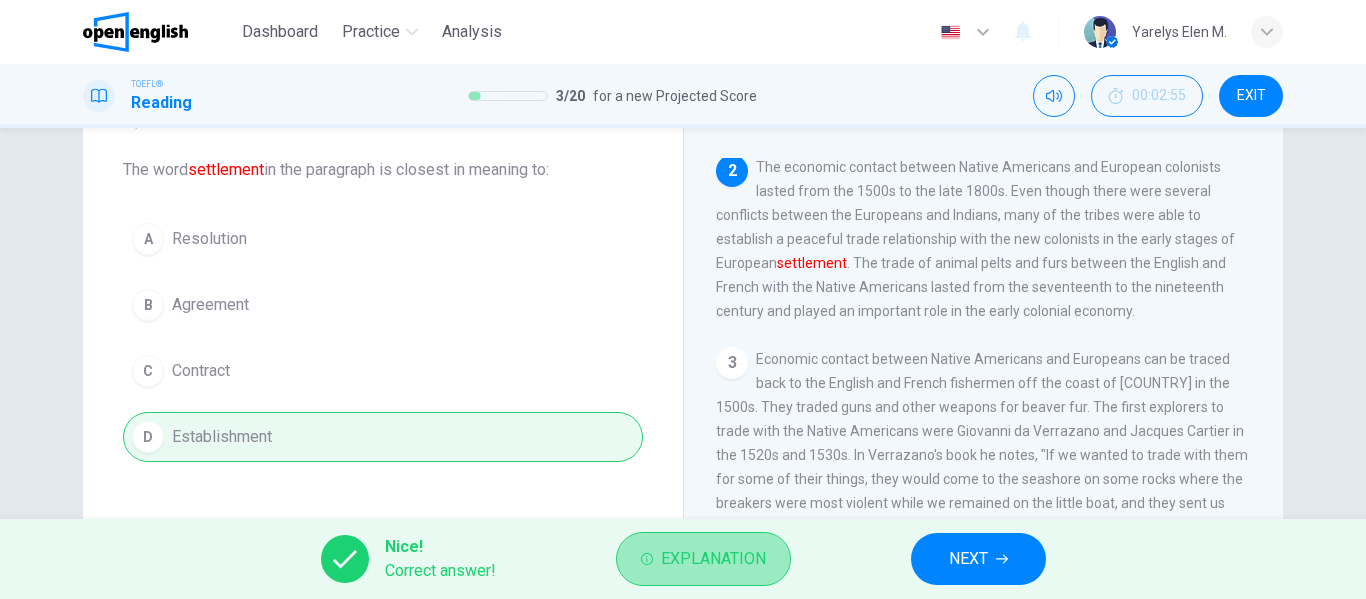 click on "Explanation" at bounding box center [713, 559] 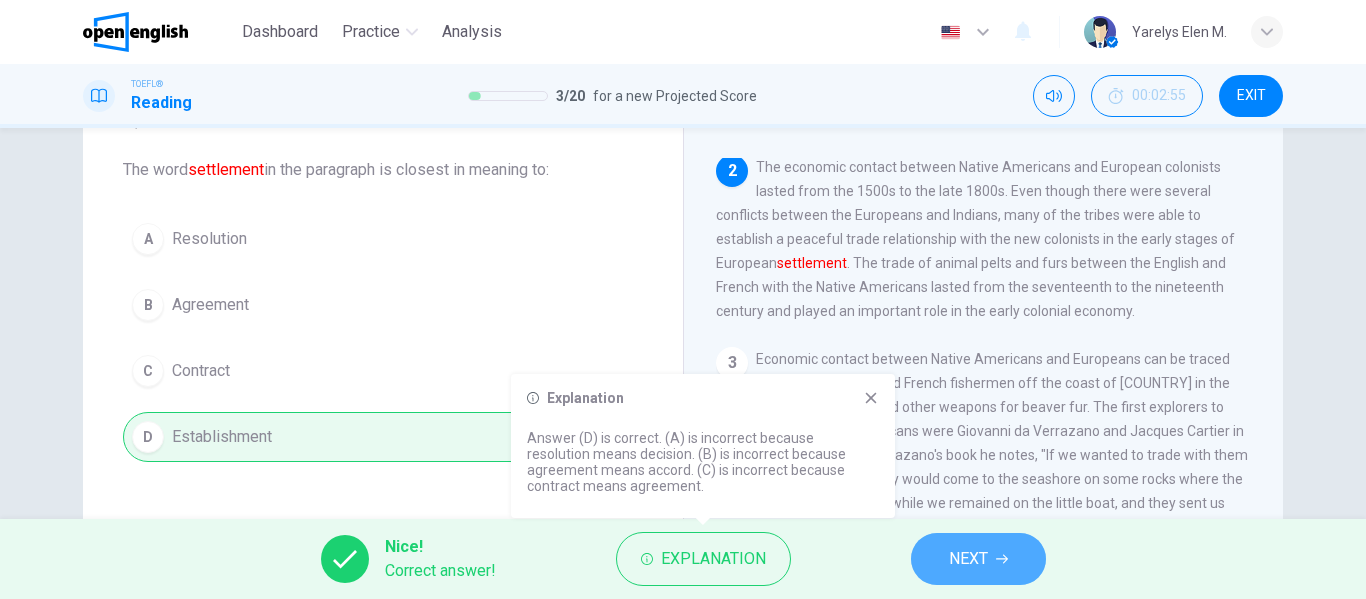click on "NEXT" at bounding box center [978, 559] 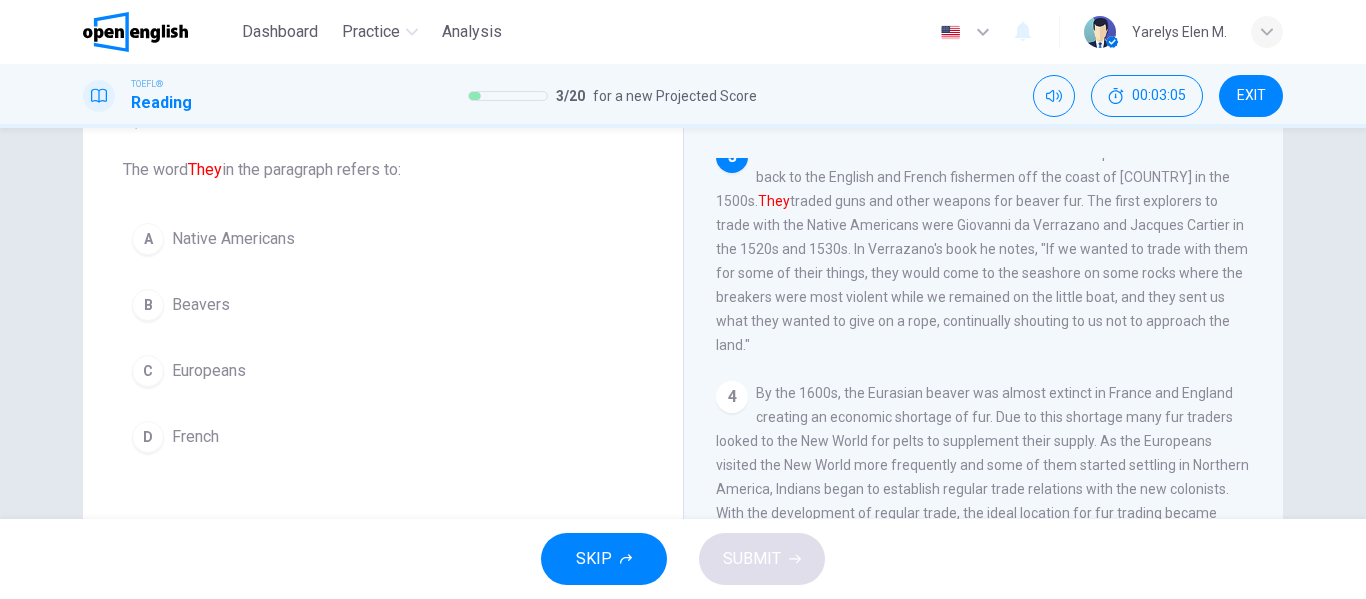 scroll, scrollTop: 430, scrollLeft: 0, axis: vertical 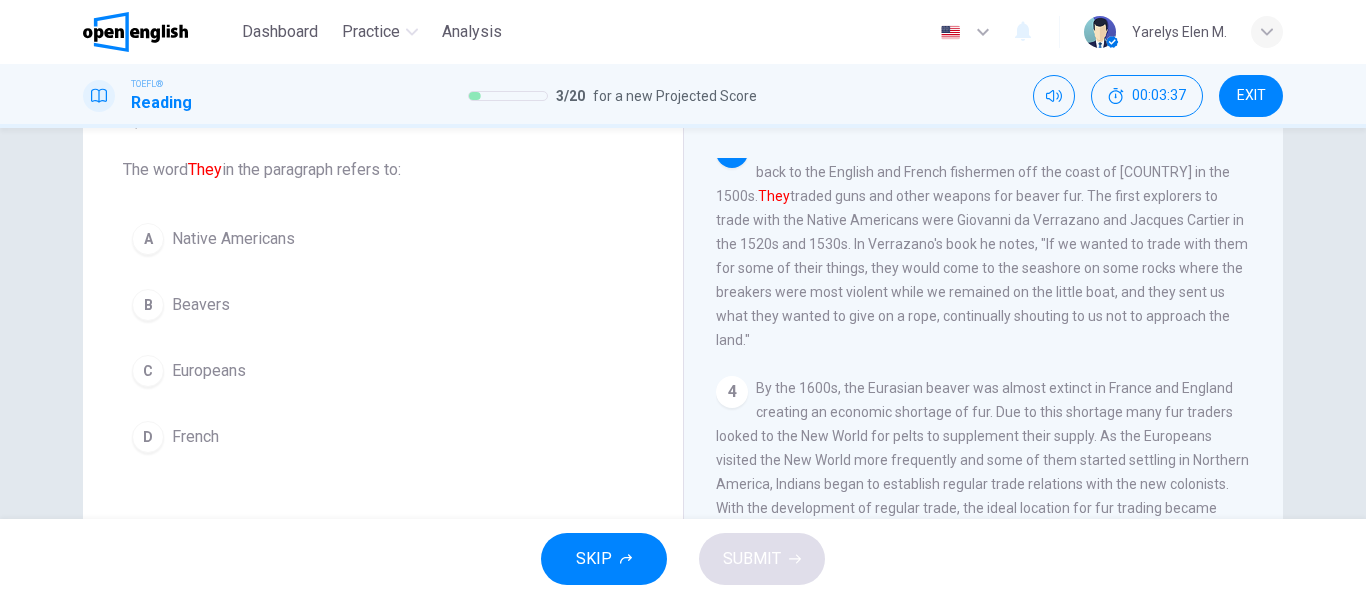 click on "By the 1600s, the Eurasian beaver was almost extinct in France and England creating an economic shortage of fur. Due to this shortage many fur traders looked to the New World for pelts to supplement their supply. As the Europeans visited the New World more frequently and some of them started settling in Northern America, Indians began to establish regular trade relations with the new colonists. With the development of regular trade, the ideal location for fur trading became harbors so ships could come in." at bounding box center (982, 460) 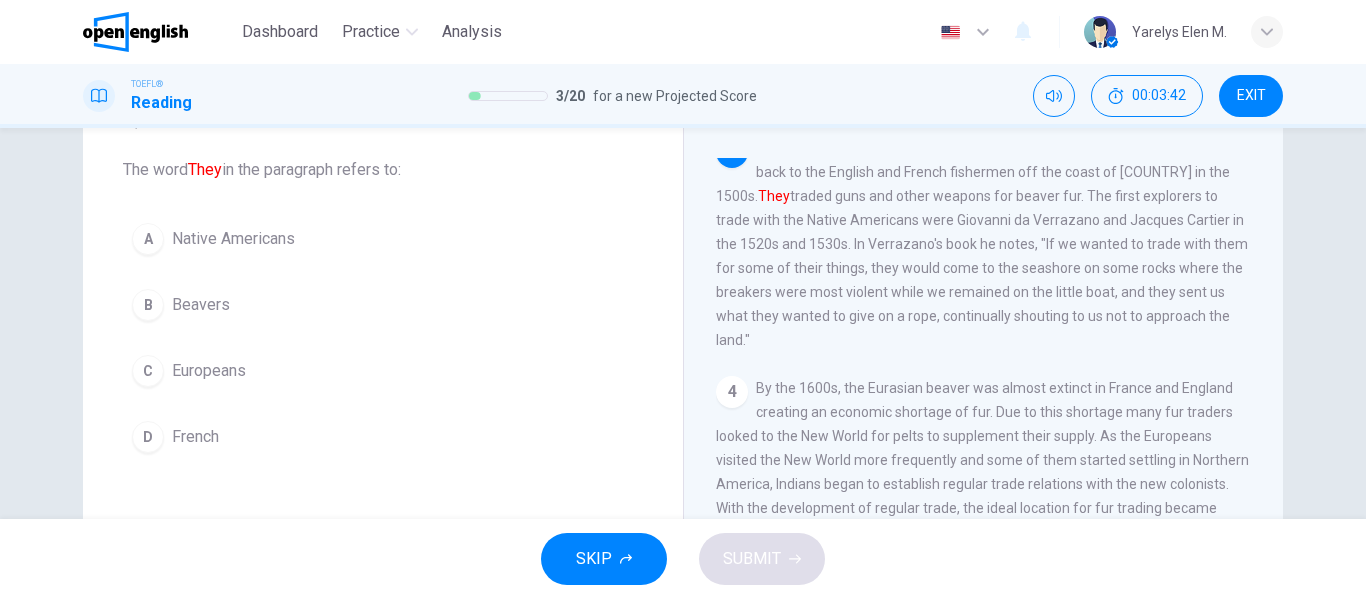click on "By the 1600s, the Eurasian beaver was almost extinct in France and England creating an economic shortage of fur. Due to this shortage many fur traders looked to the New World for pelts to supplement their supply. As the Europeans visited the New World more frequently and some of them started settling in Northern America, Indians began to establish regular trade relations with the new colonists. With the development of regular trade, the ideal location for fur trading became harbors so ships could come in." at bounding box center [982, 460] 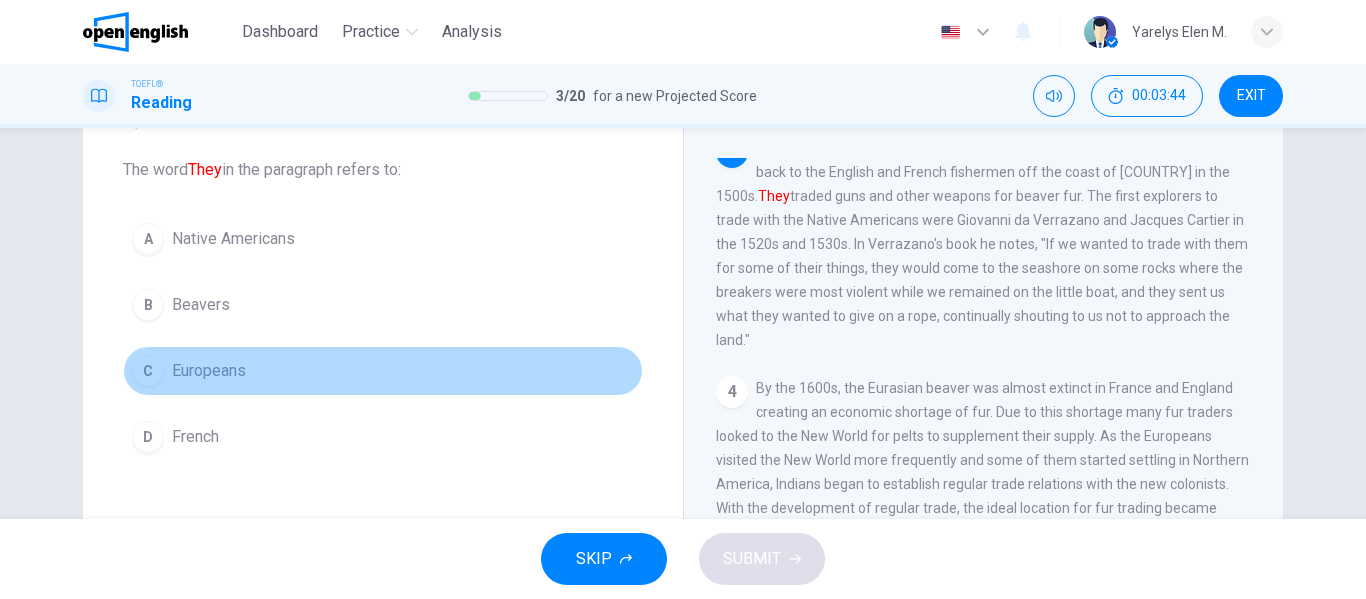 click on "C Europeans" at bounding box center [383, 371] 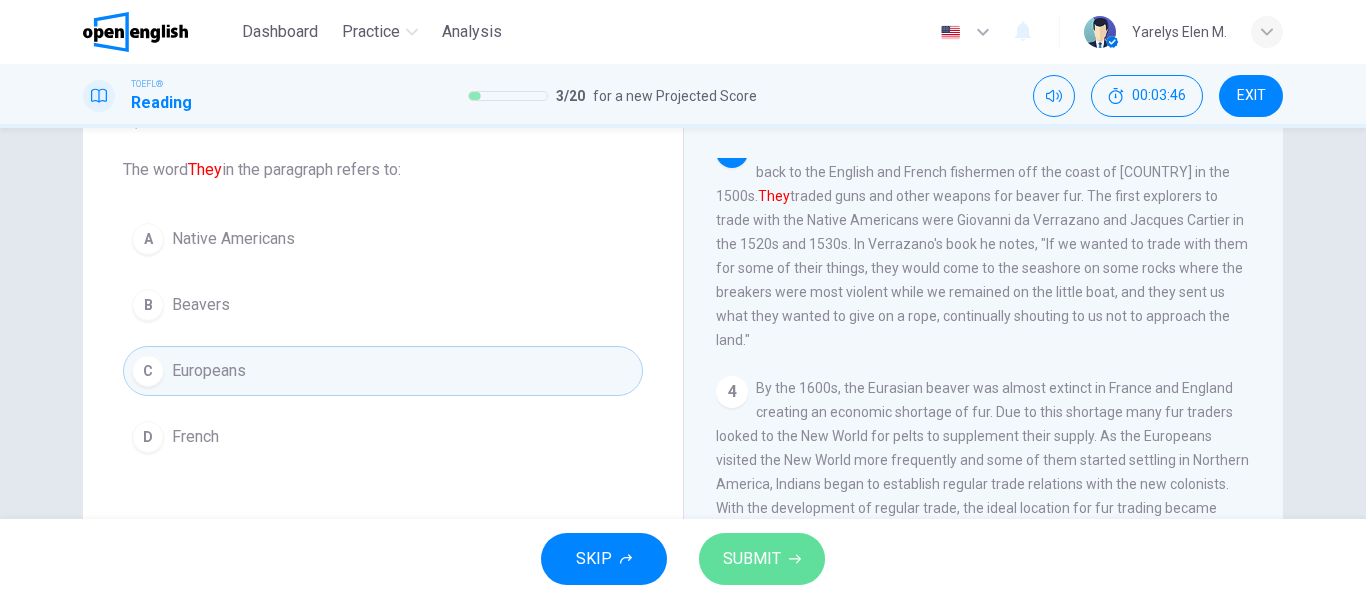 click on "SUBMIT" at bounding box center [762, 559] 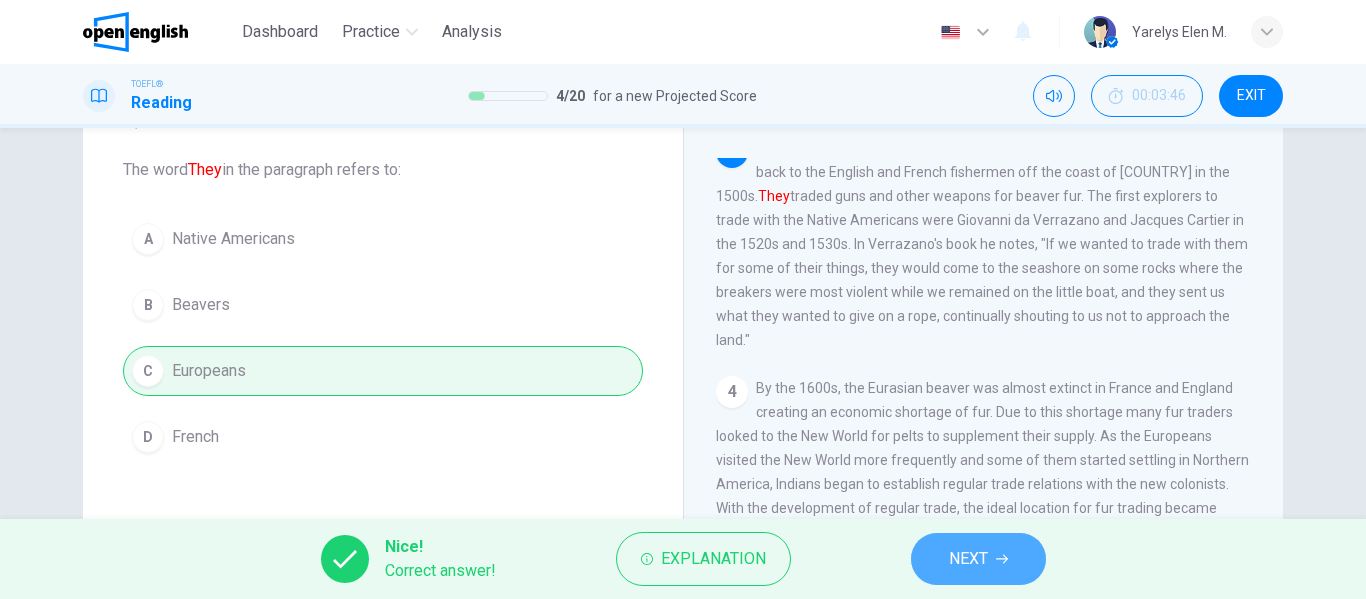 click 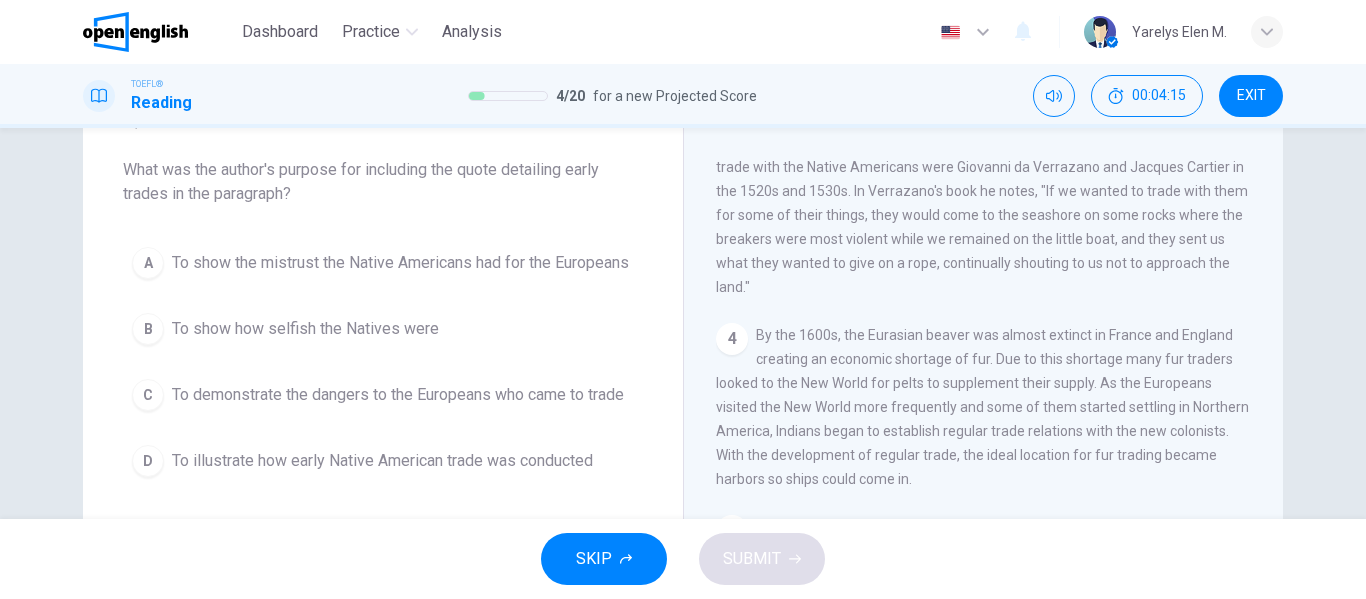 scroll, scrollTop: 484, scrollLeft: 0, axis: vertical 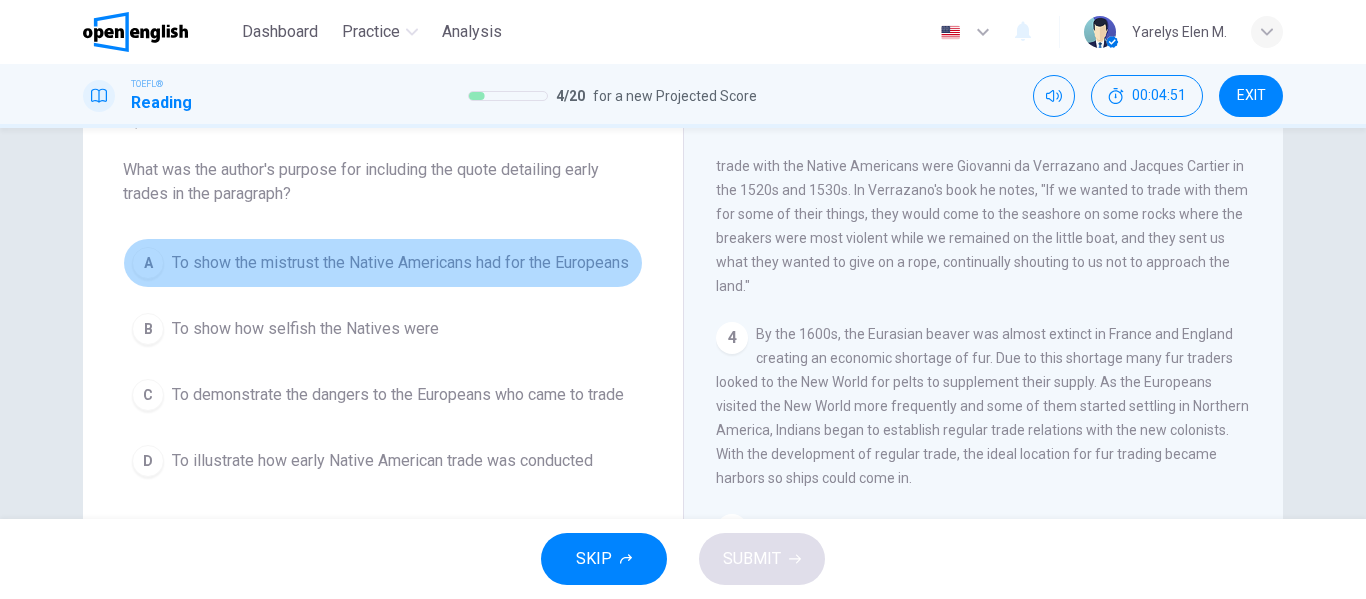 click on "To show the mistrust the Native Americans had for the Europeans" at bounding box center [400, 263] 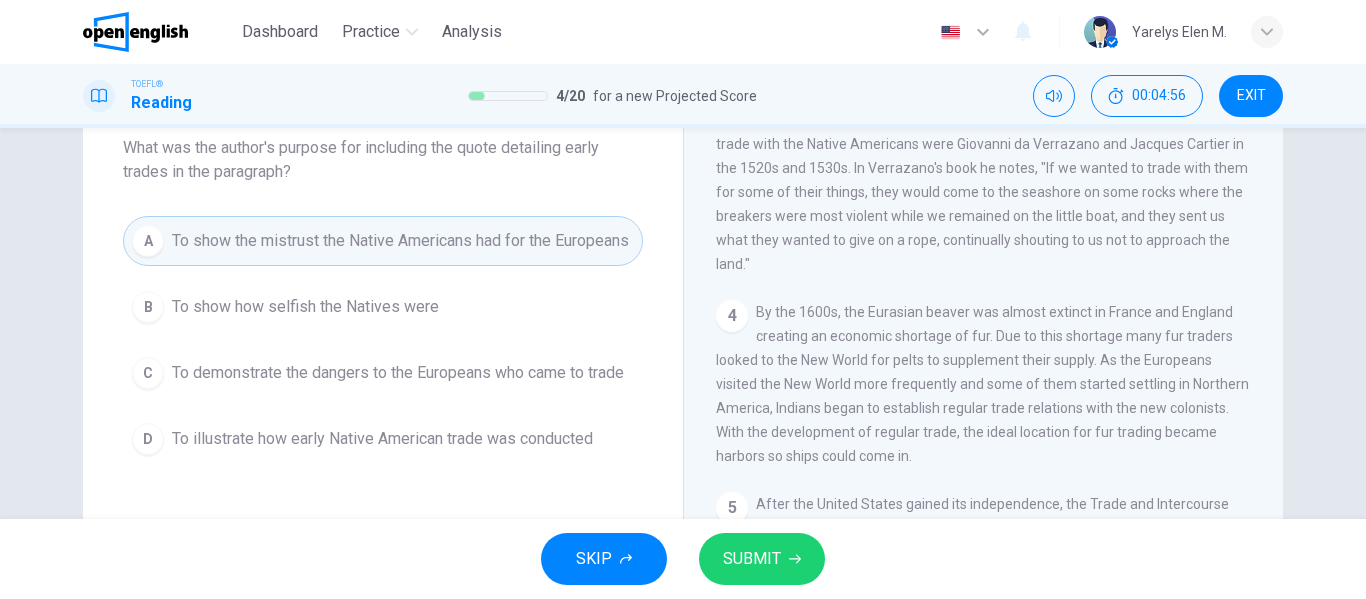 scroll, scrollTop: 121, scrollLeft: 0, axis: vertical 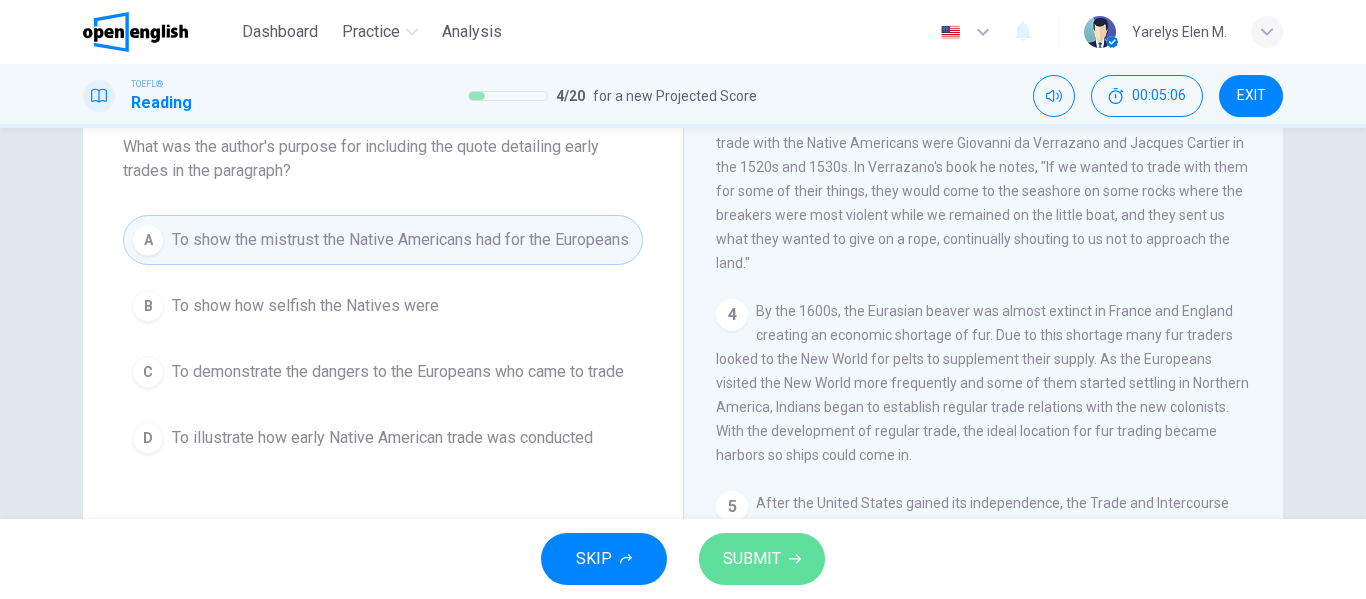 click on "SUBMIT" at bounding box center (752, 559) 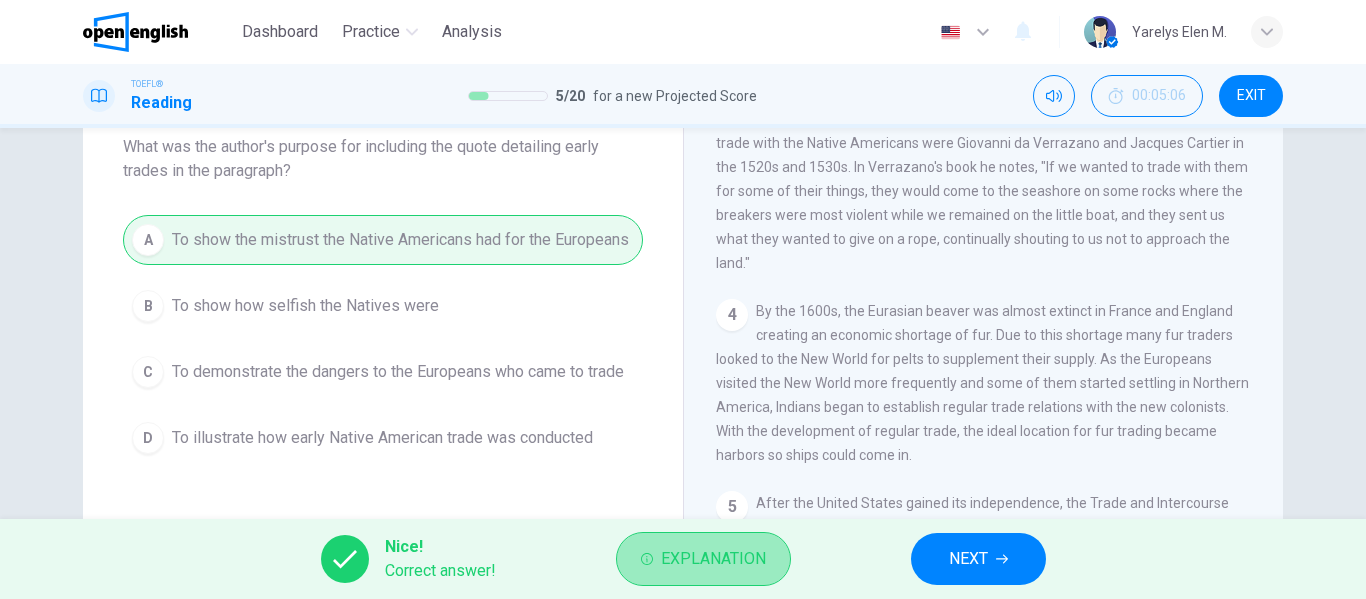 click on "Explanation" at bounding box center [703, 559] 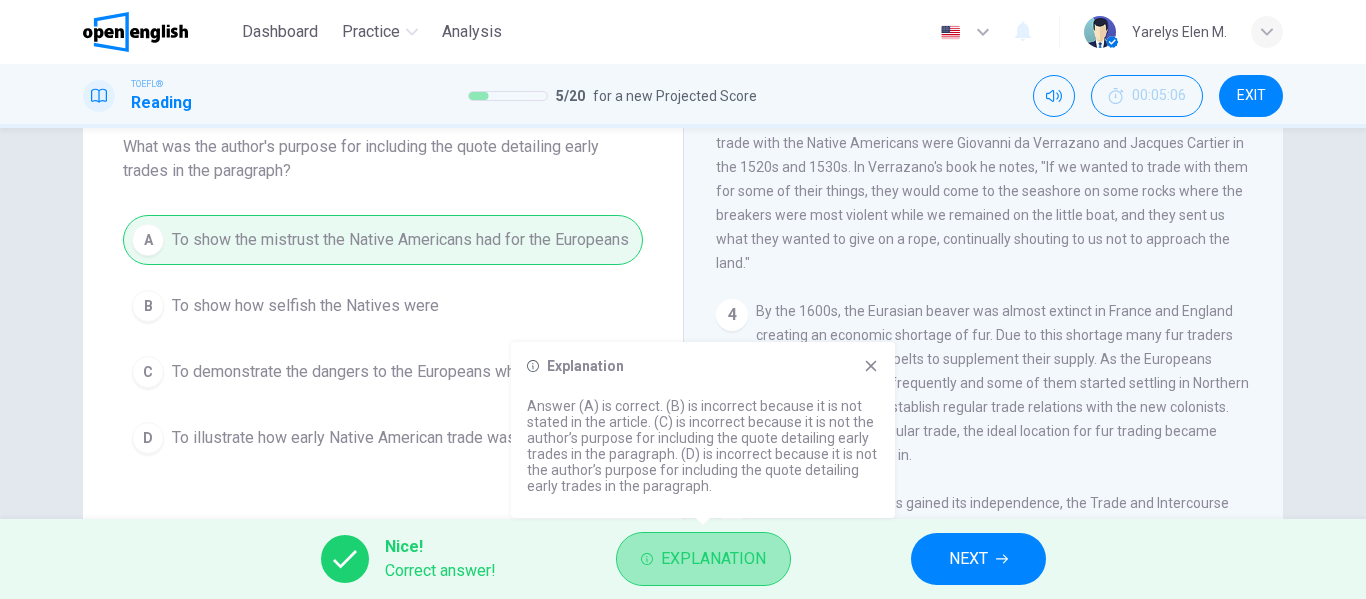 click on "Explanation" at bounding box center (703, 559) 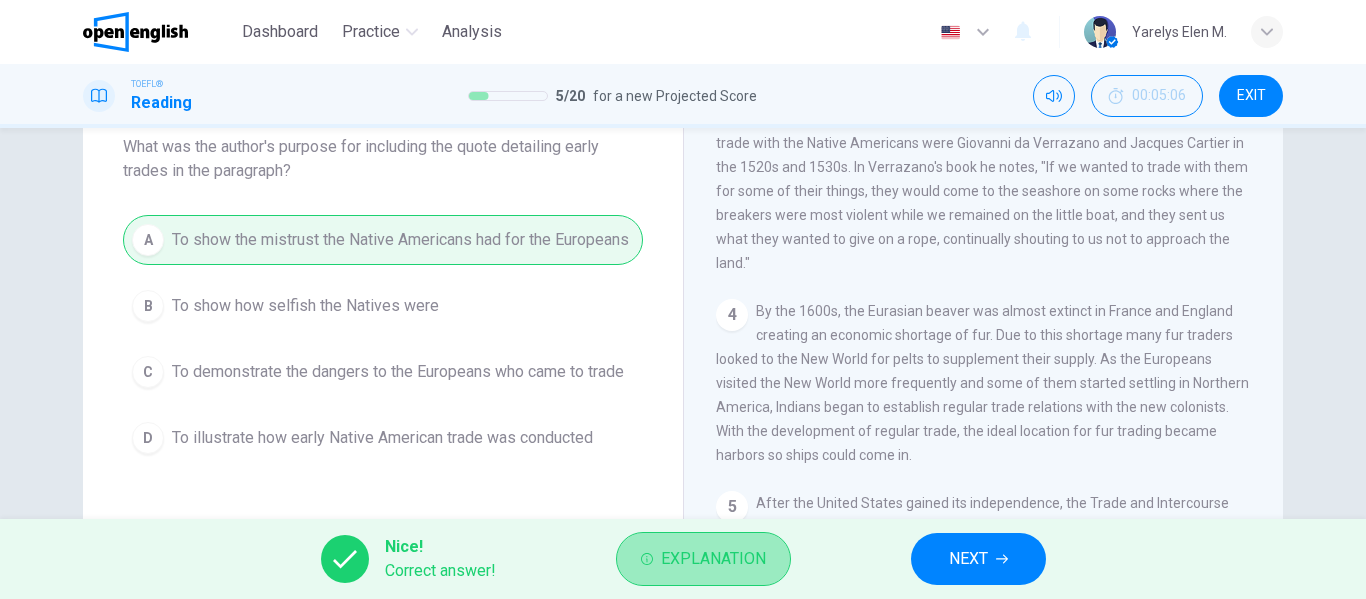 click on "Explanation" at bounding box center (703, 559) 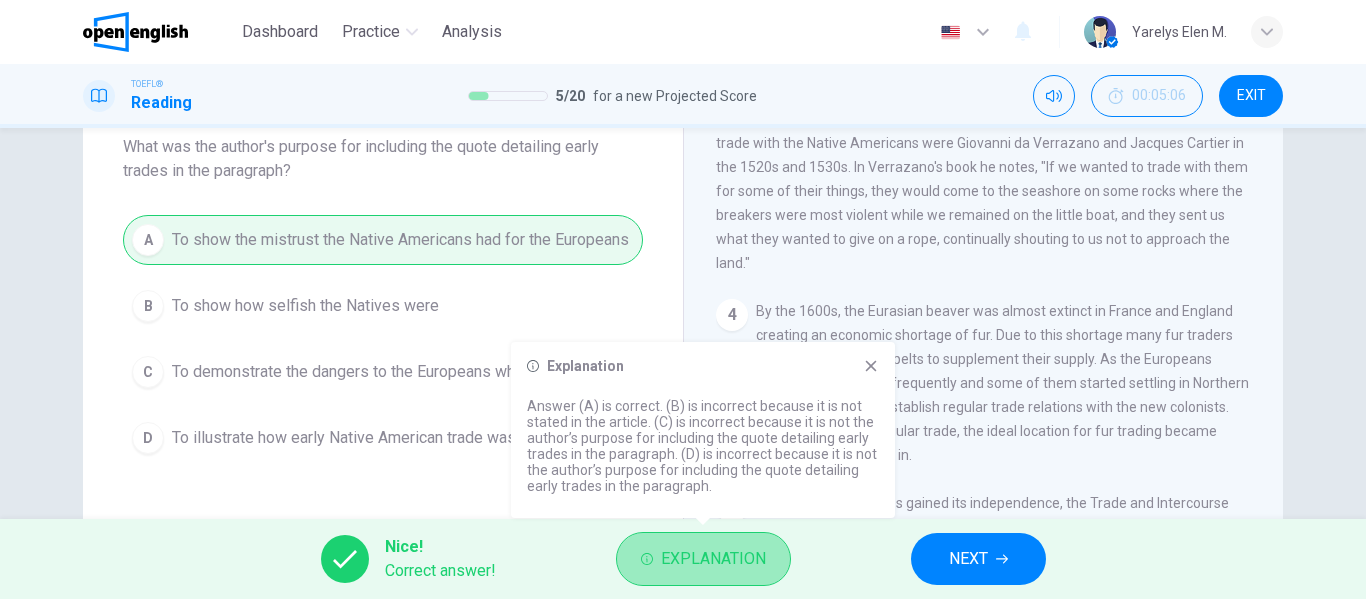 click on "Explanation" at bounding box center (703, 559) 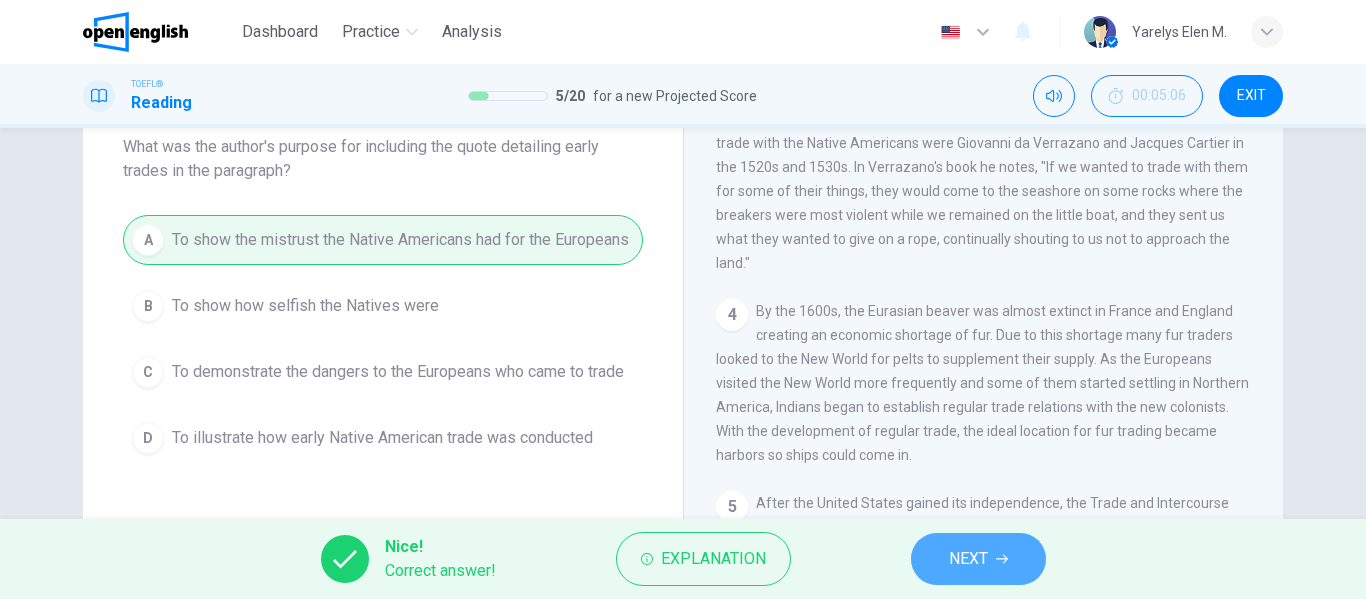 click on "NEXT" at bounding box center [968, 559] 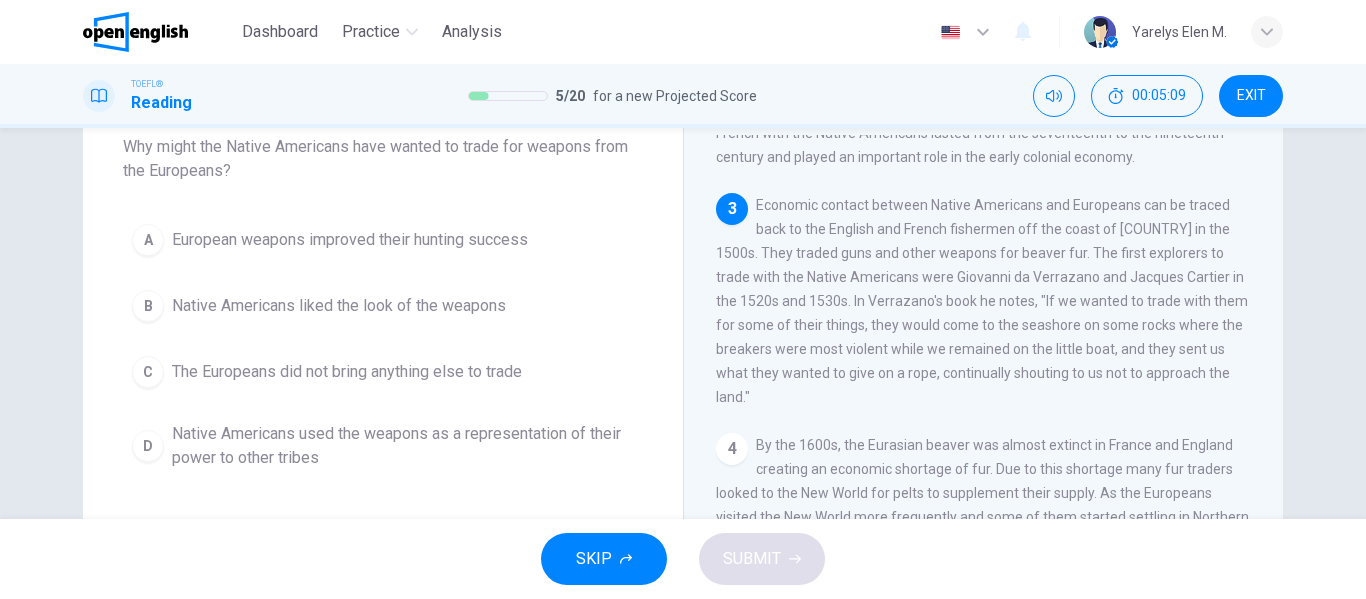 scroll, scrollTop: 349, scrollLeft: 0, axis: vertical 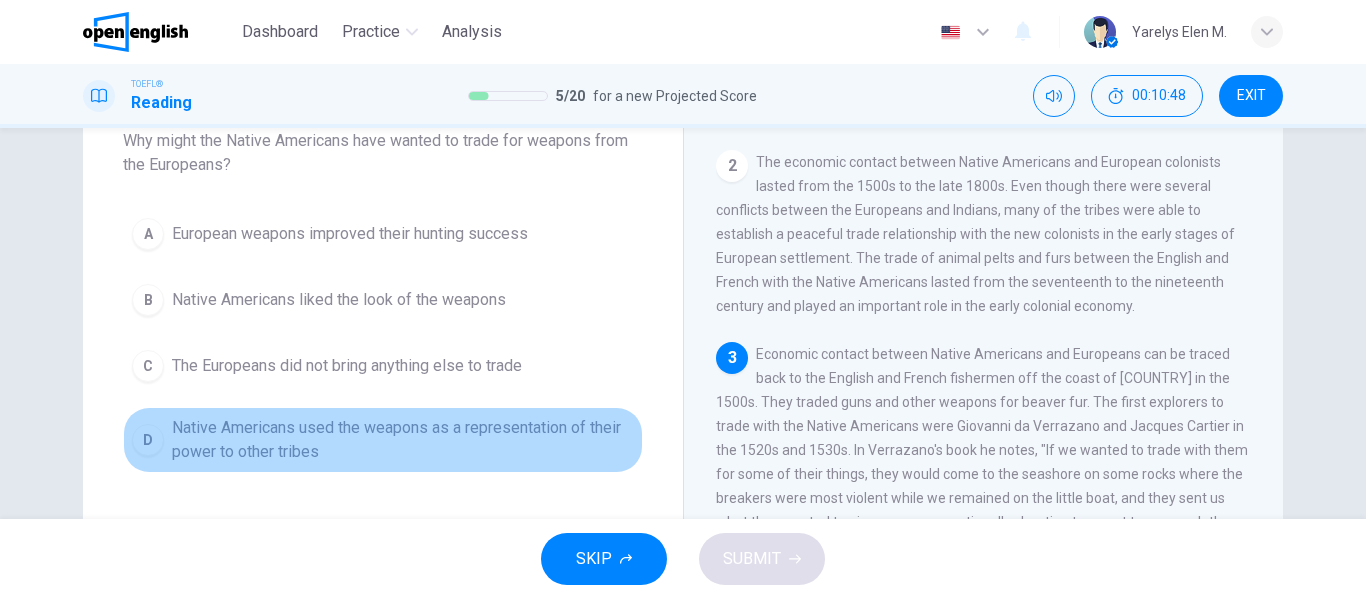 click on "Native Americans used the weapons as a representation of their power to other tribes" at bounding box center (403, 440) 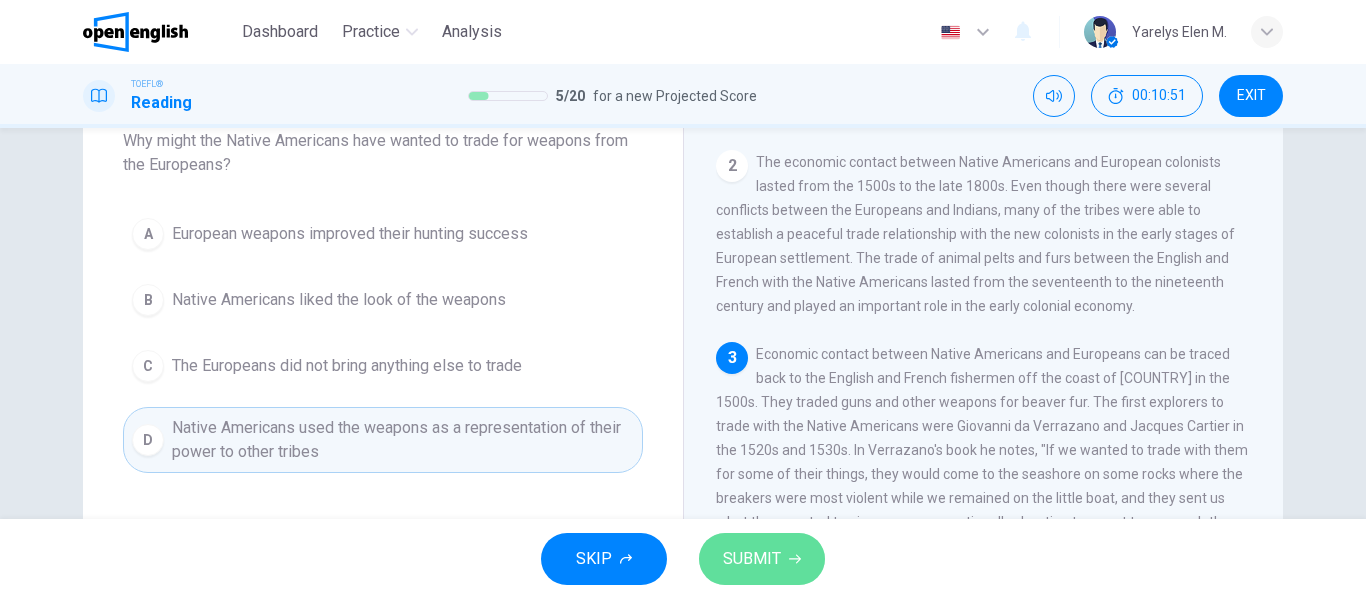 click on "SUBMIT" at bounding box center (752, 559) 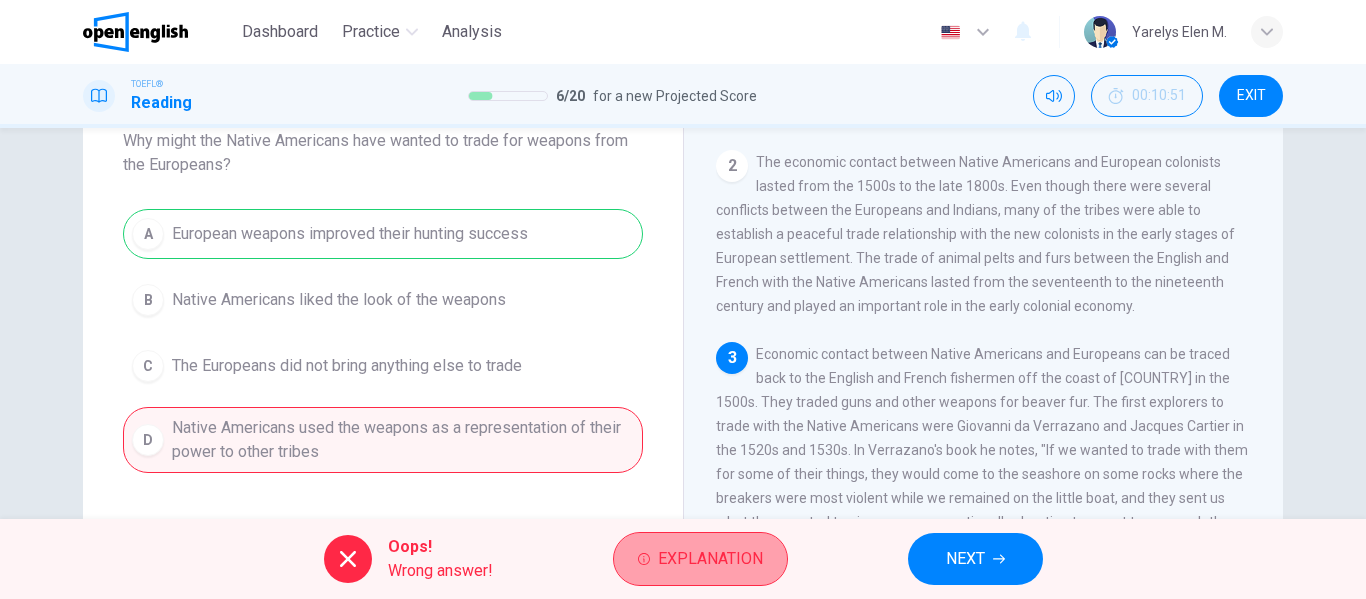 click on "Explanation" at bounding box center (700, 559) 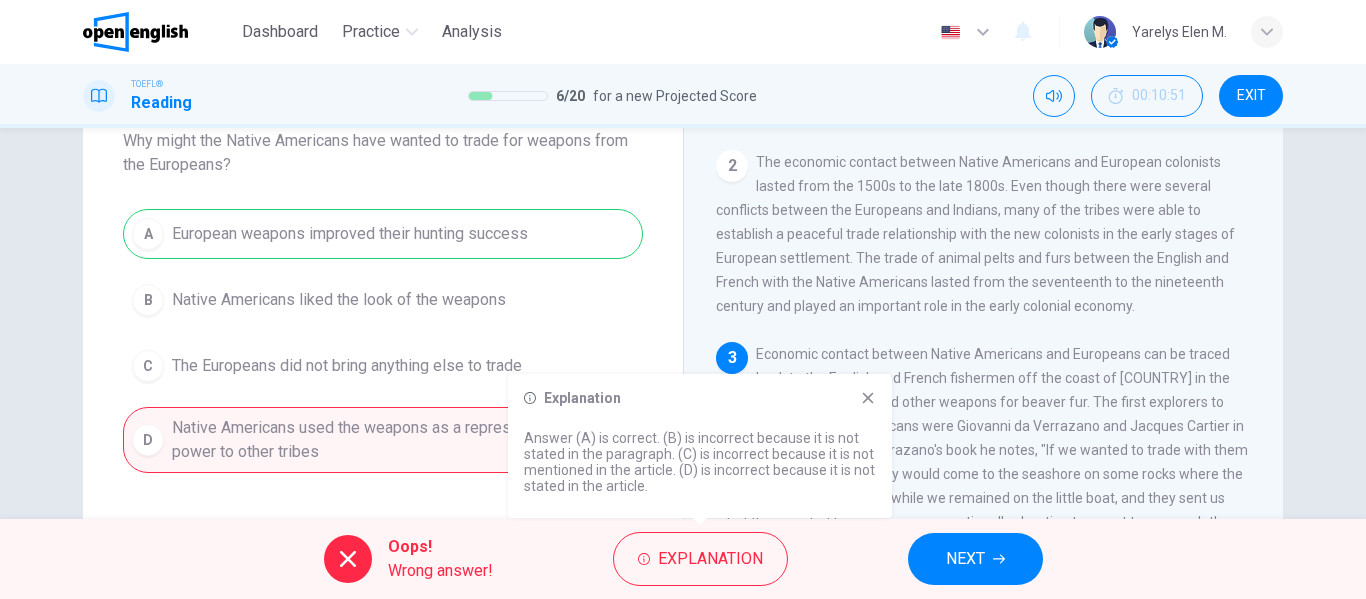 click on "1 The Native American trade is the trade between Europeans, their North American descendants, and the indigenous people of North America who are now known as Native Americans in the United States, First Nations in [COUNTRY], whom were formerly known as Indians. Indian Trade is the term used to describe the people involved in the trade, which began in the 1500s, and had various products in different regions and eras. In most of [COUNTRY] the term is synonymous with the fur trade such as beaver fur which, from the European point of view, was the most valuable product of the trade. 2 3 4 5 6" at bounding box center [997, 416] 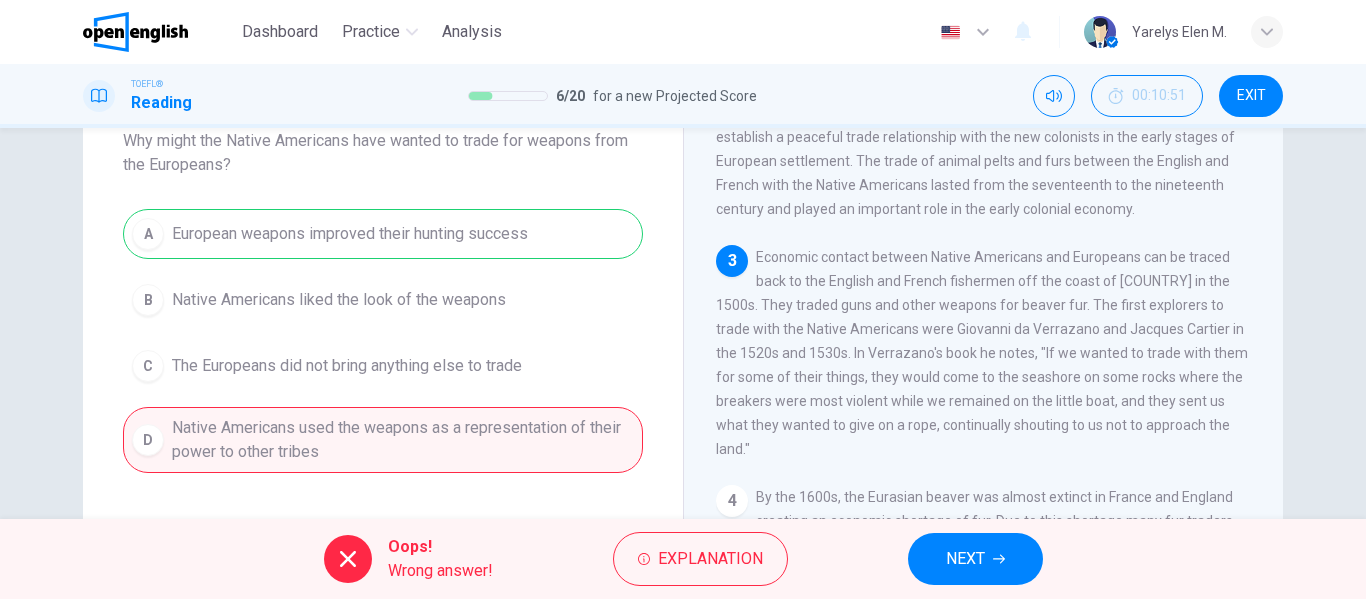 scroll, scrollTop: 293, scrollLeft: 0, axis: vertical 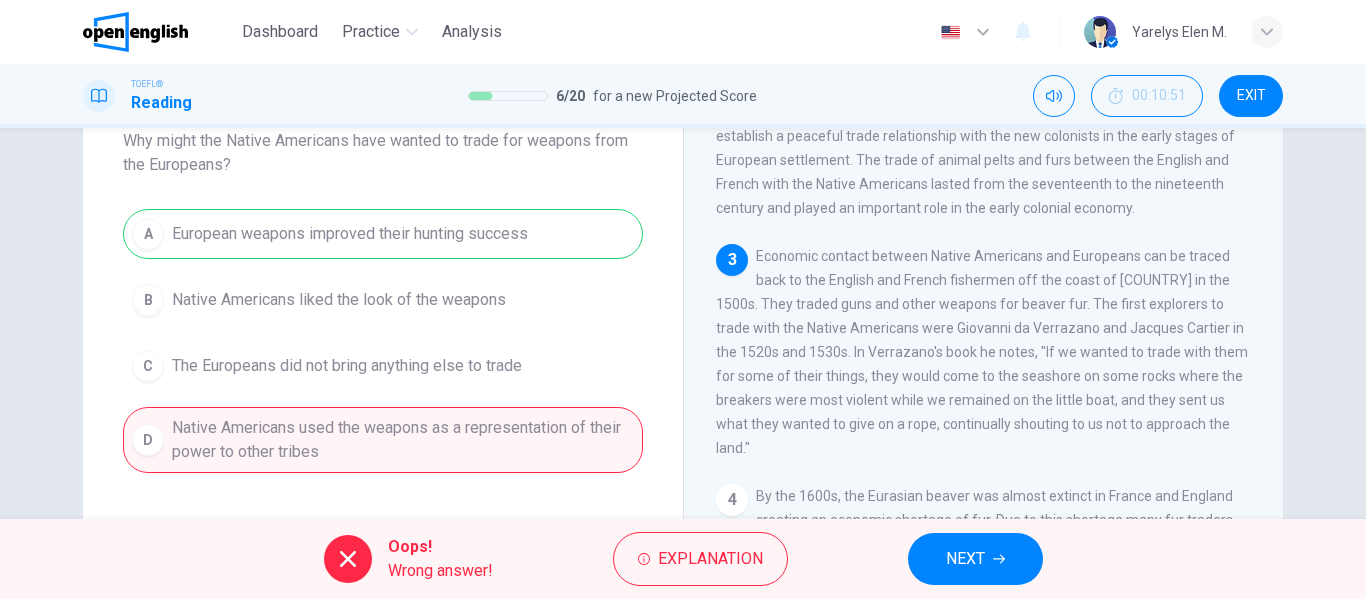 click on "A European weapons improved their hunting success B Native Americans liked the look of the weapons C The Europeans did not bring anything else to trade D Native Americans used the weapons as a representation of their power to other tribes" at bounding box center [383, 341] 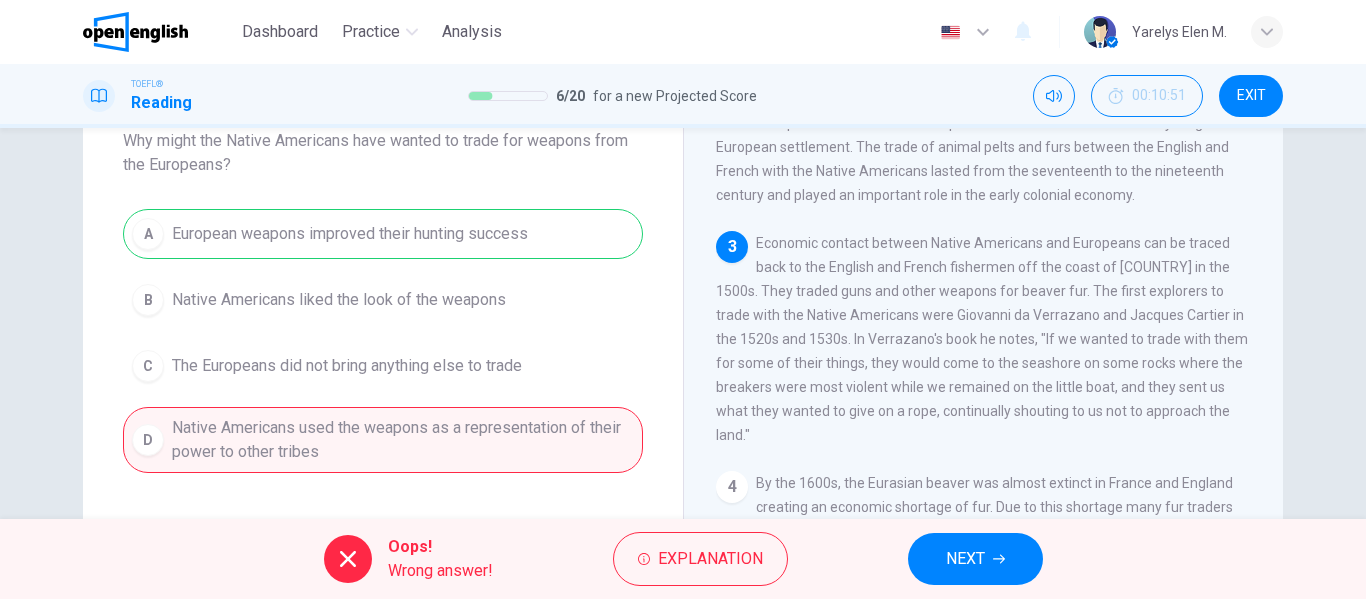 scroll, scrollTop: 328, scrollLeft: 0, axis: vertical 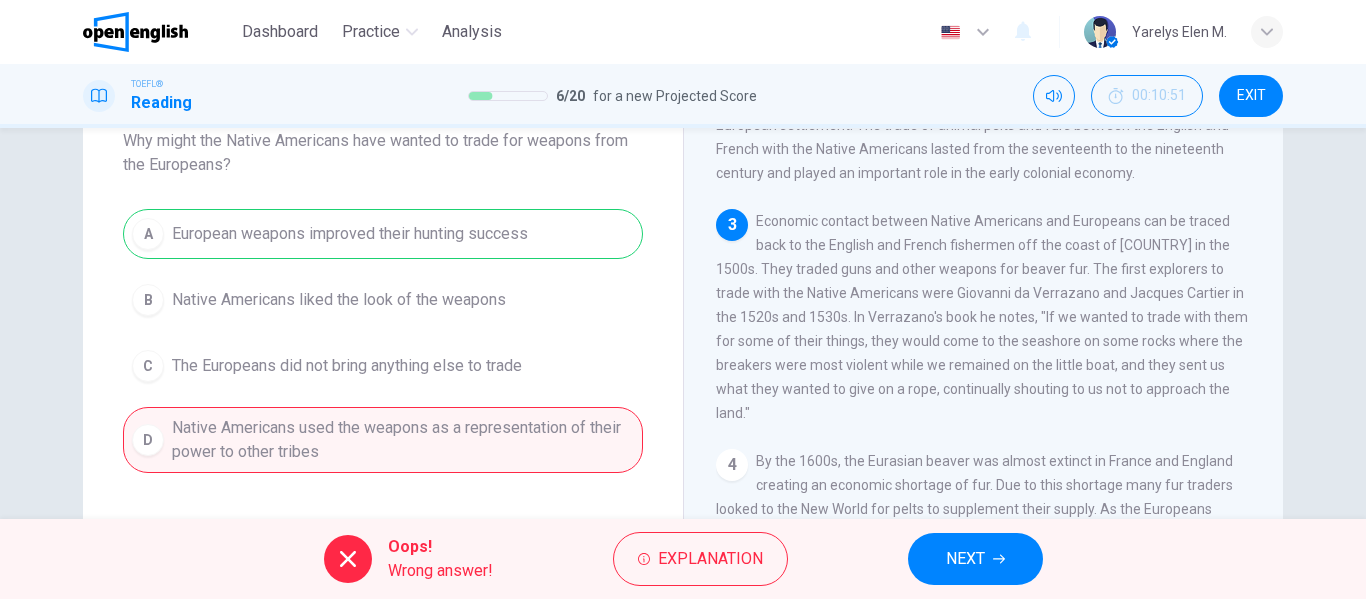 click on "NEXT" at bounding box center [965, 559] 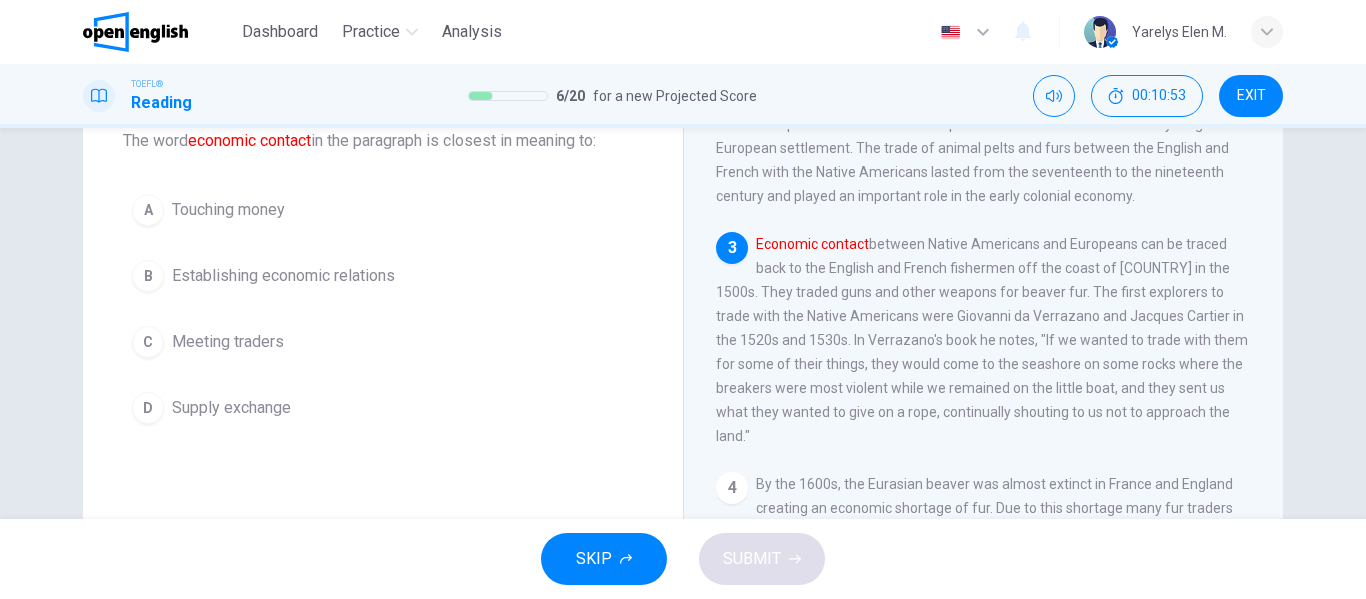 scroll, scrollTop: 304, scrollLeft: 0, axis: vertical 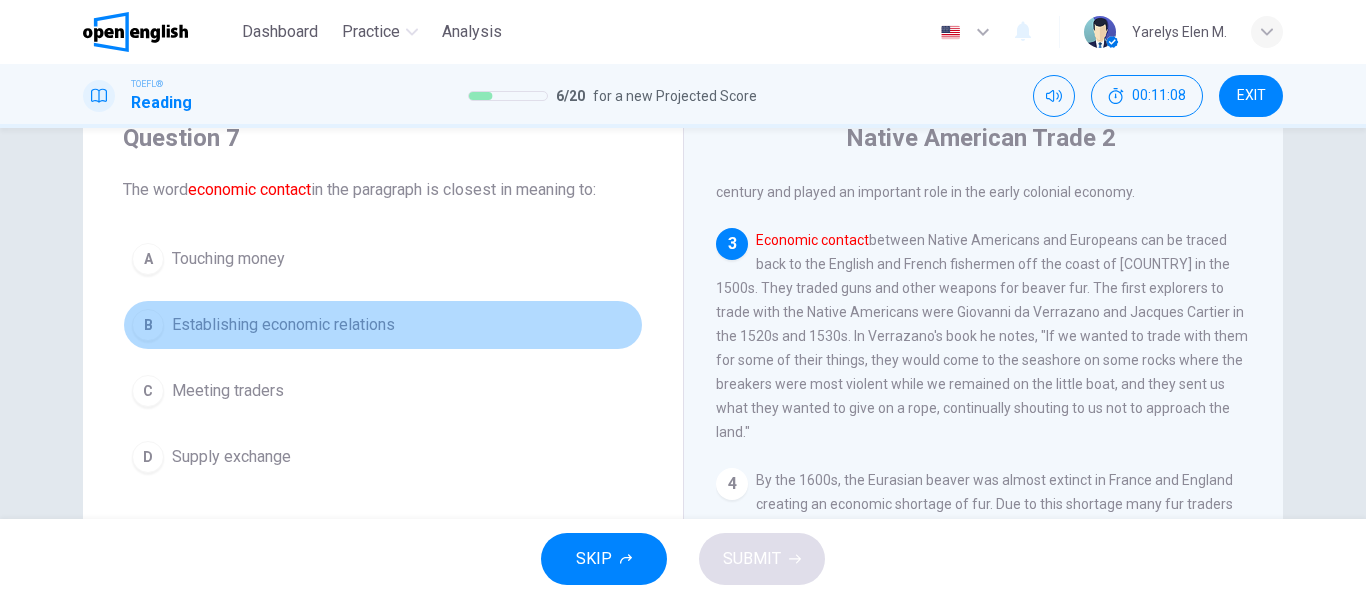 click on "Establishing economic relations" at bounding box center (283, 325) 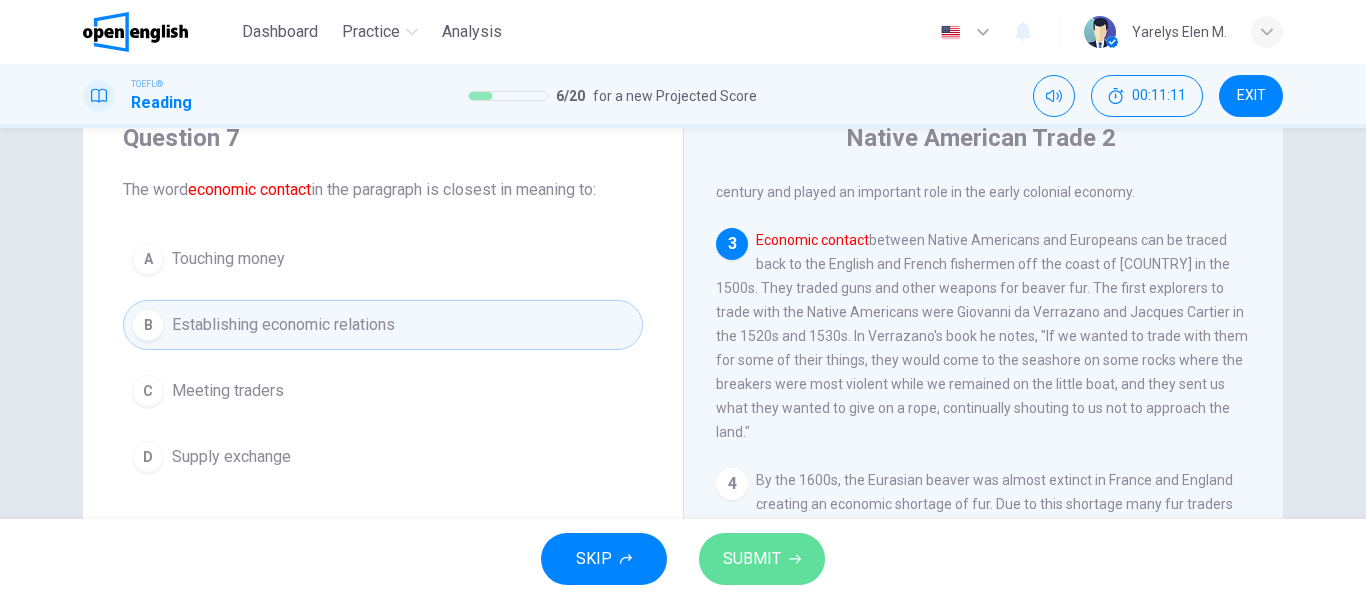 click on "SUBMIT" at bounding box center [762, 559] 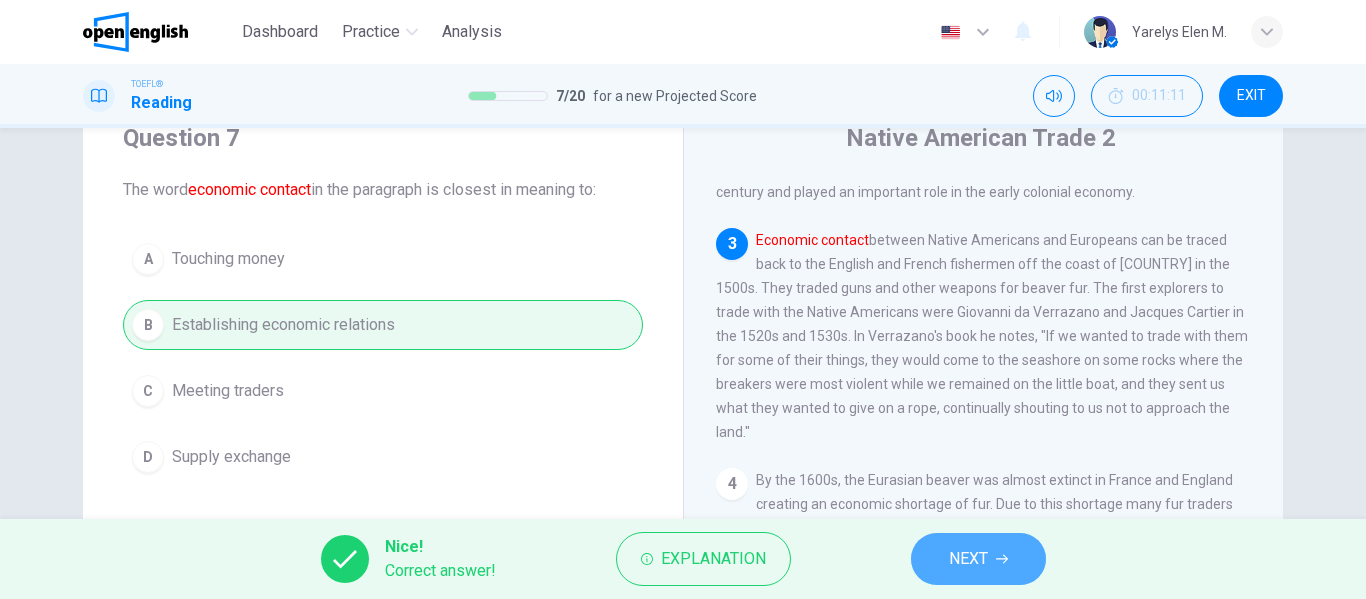 click on "NEXT" at bounding box center [978, 559] 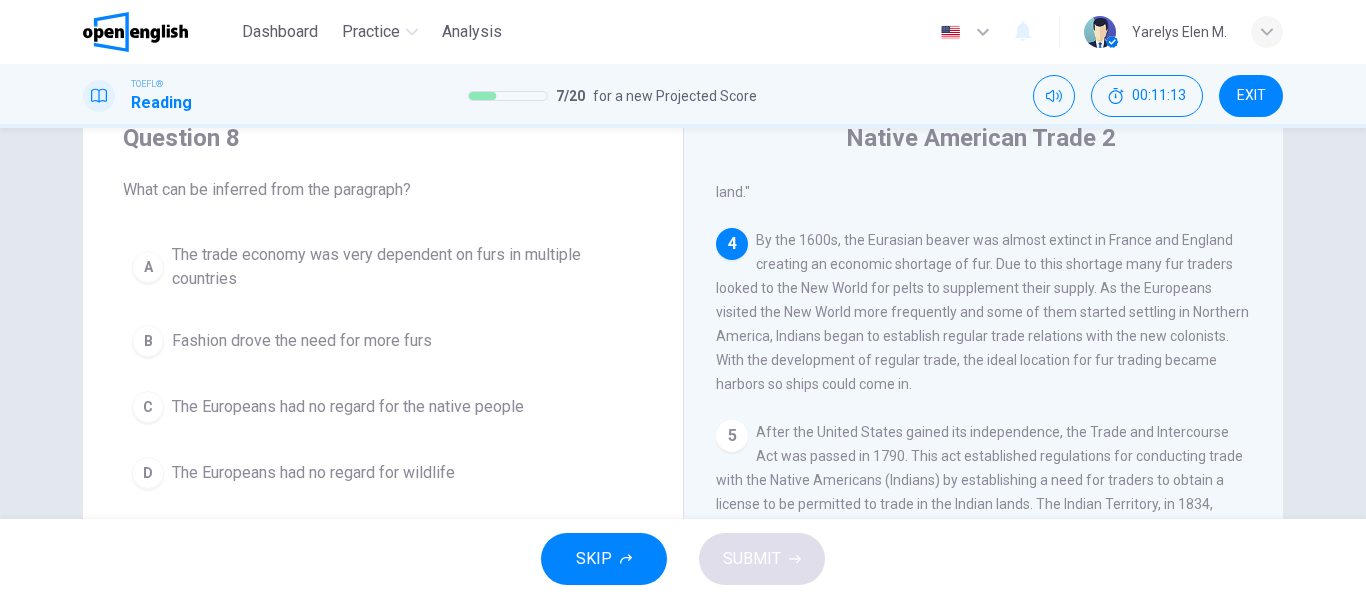scroll, scrollTop: 599, scrollLeft: 0, axis: vertical 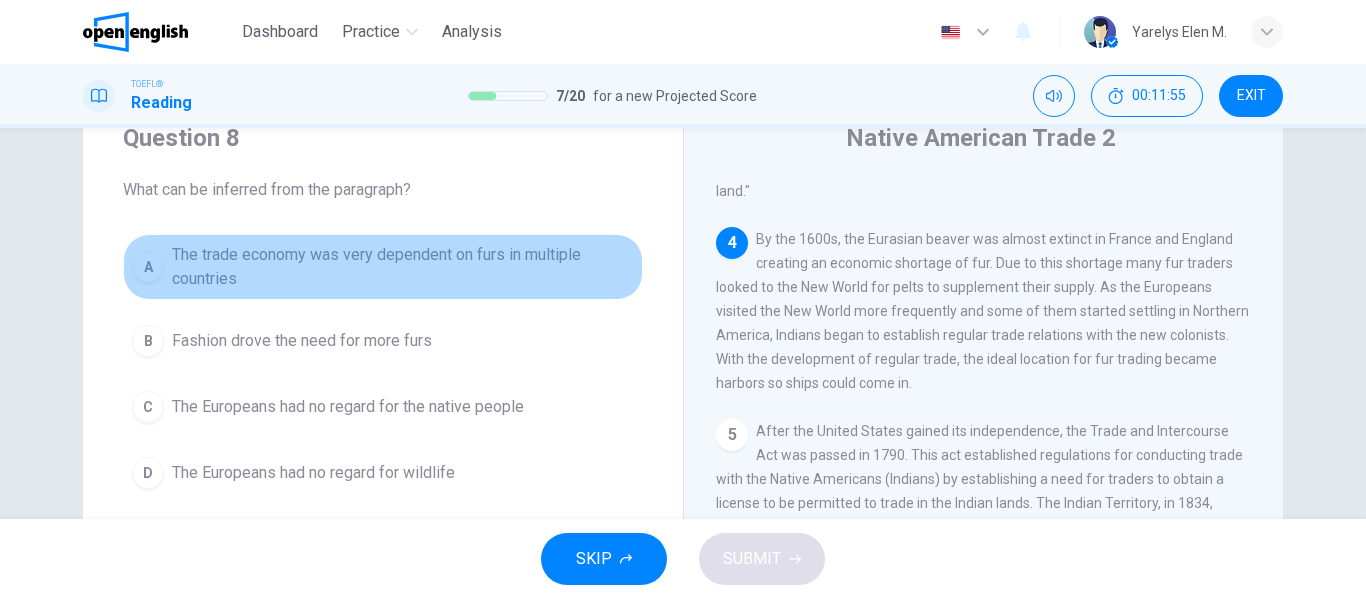 click on "A The trade economy was very dependent on furs in multiple countries" at bounding box center (383, 267) 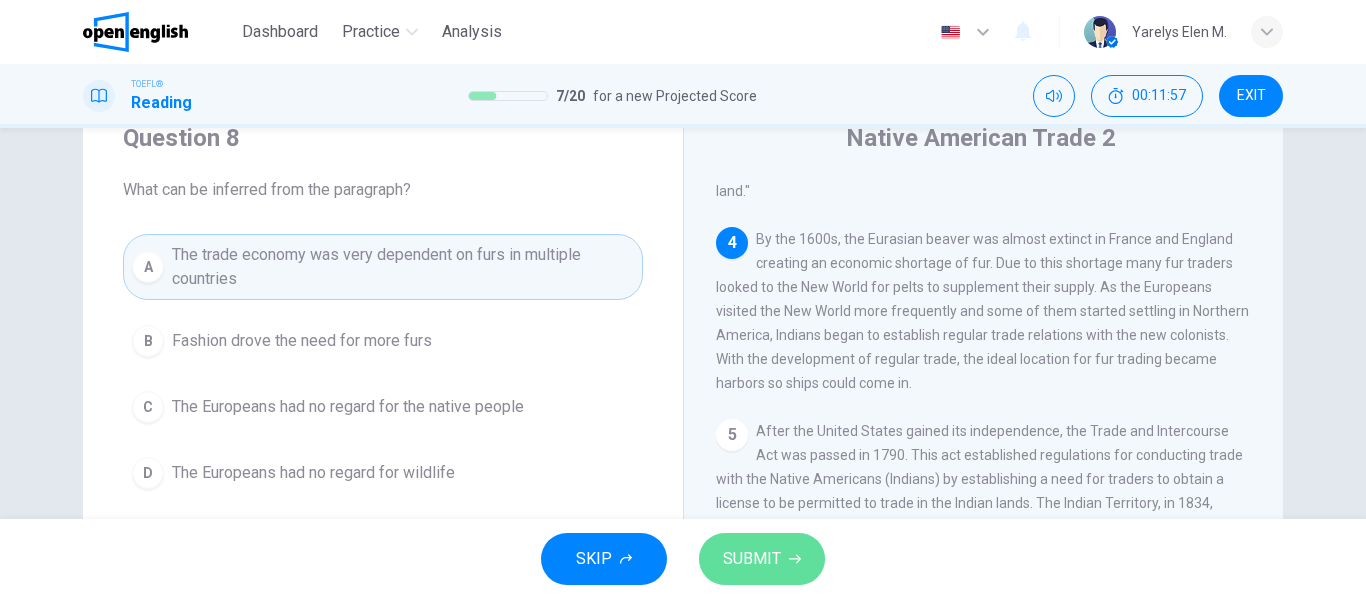 click on "SUBMIT" at bounding box center [752, 559] 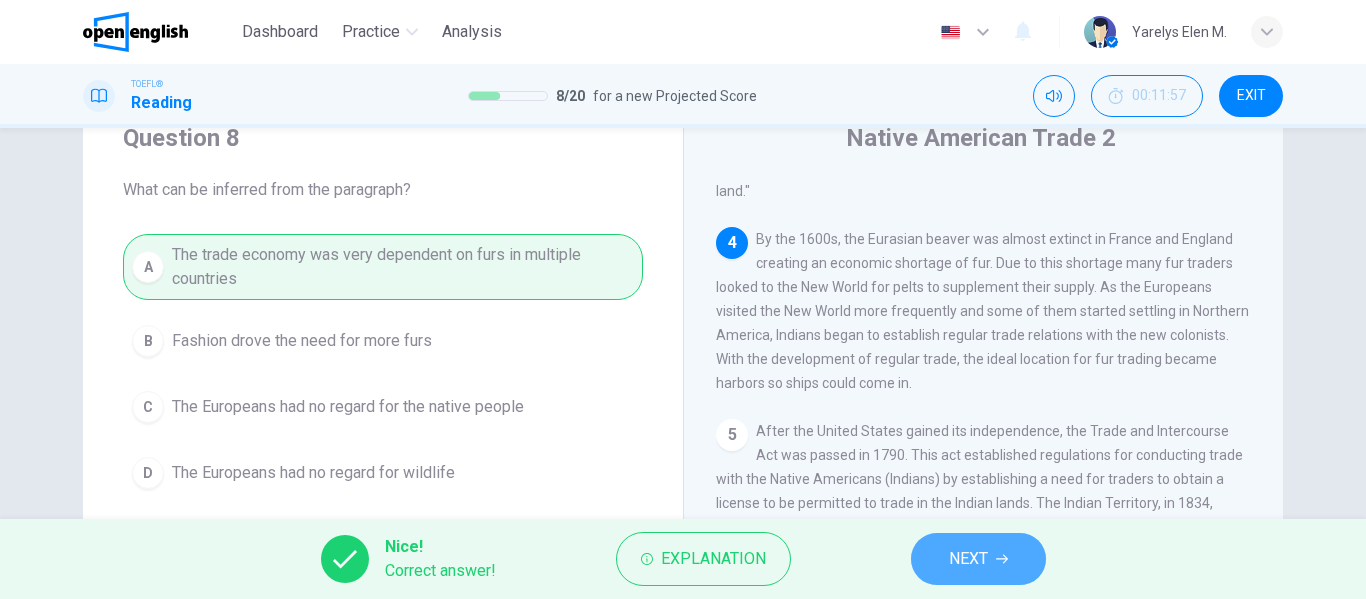 click on "NEXT" at bounding box center (978, 559) 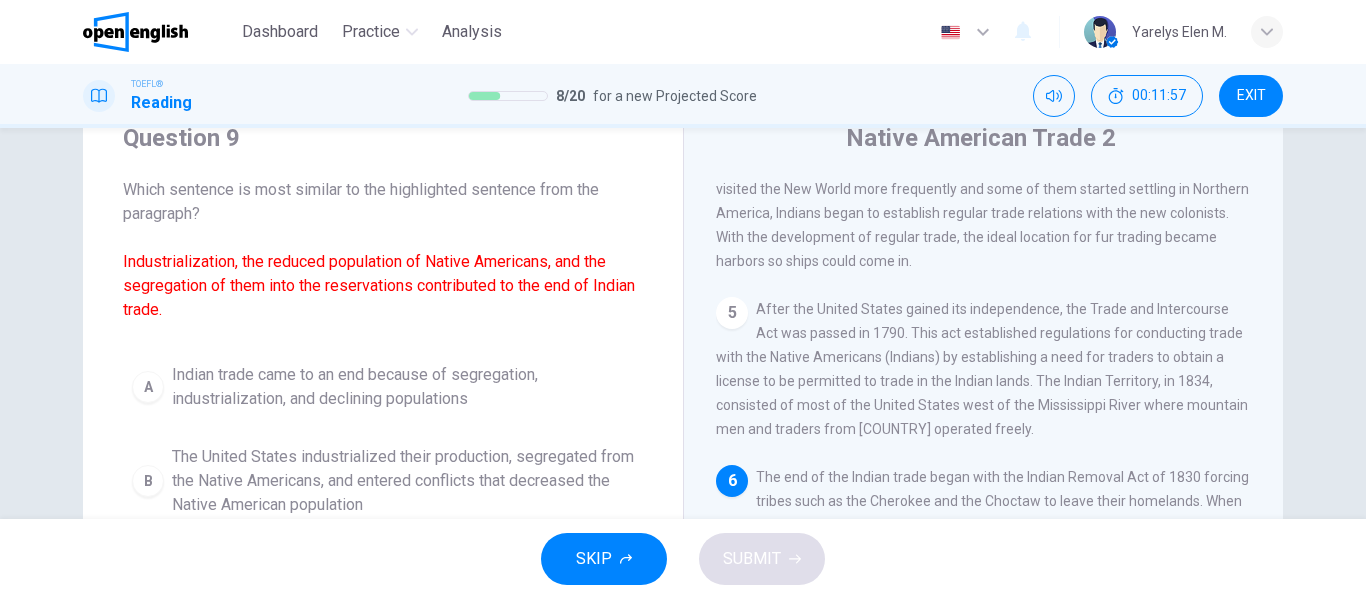 scroll, scrollTop: 769, scrollLeft: 0, axis: vertical 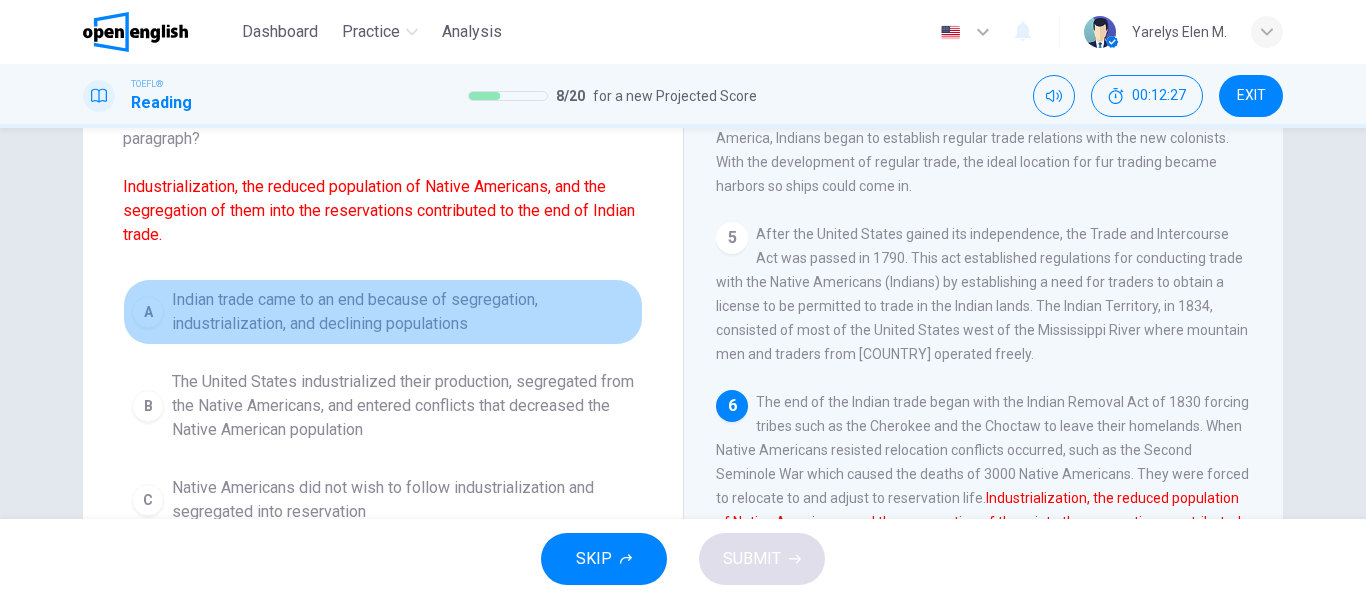 click on "Indian trade came to an end because of segregation, industrialization, and declining populations" at bounding box center [403, 312] 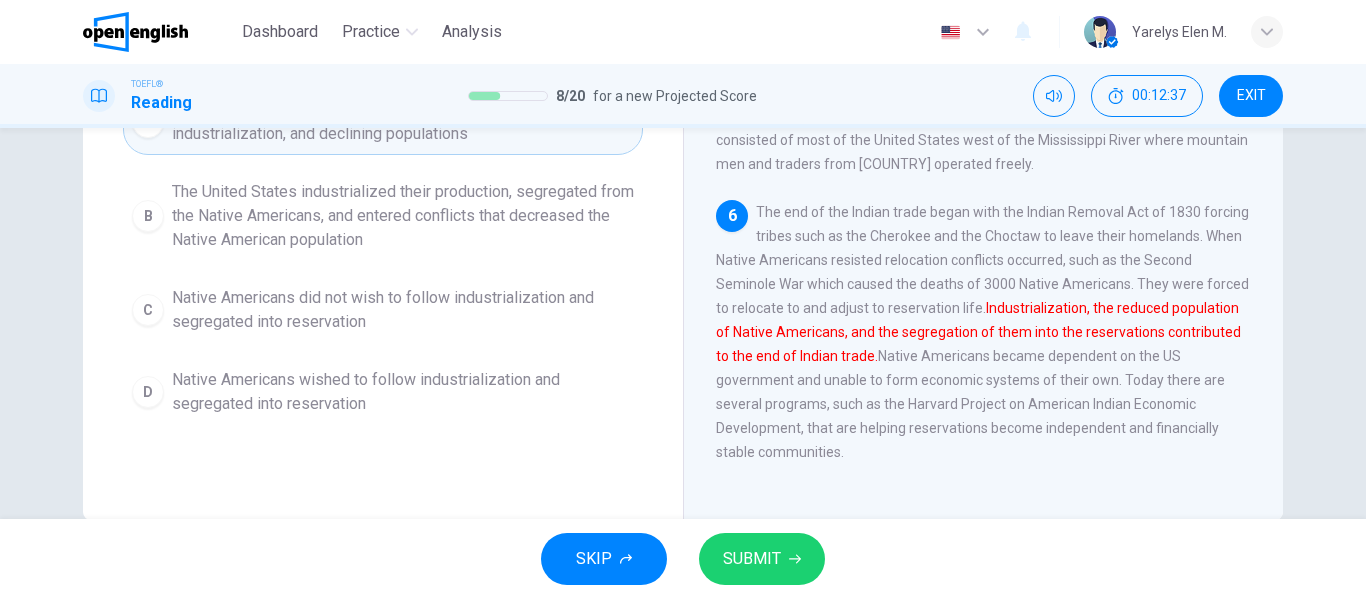 scroll, scrollTop: 342, scrollLeft: 0, axis: vertical 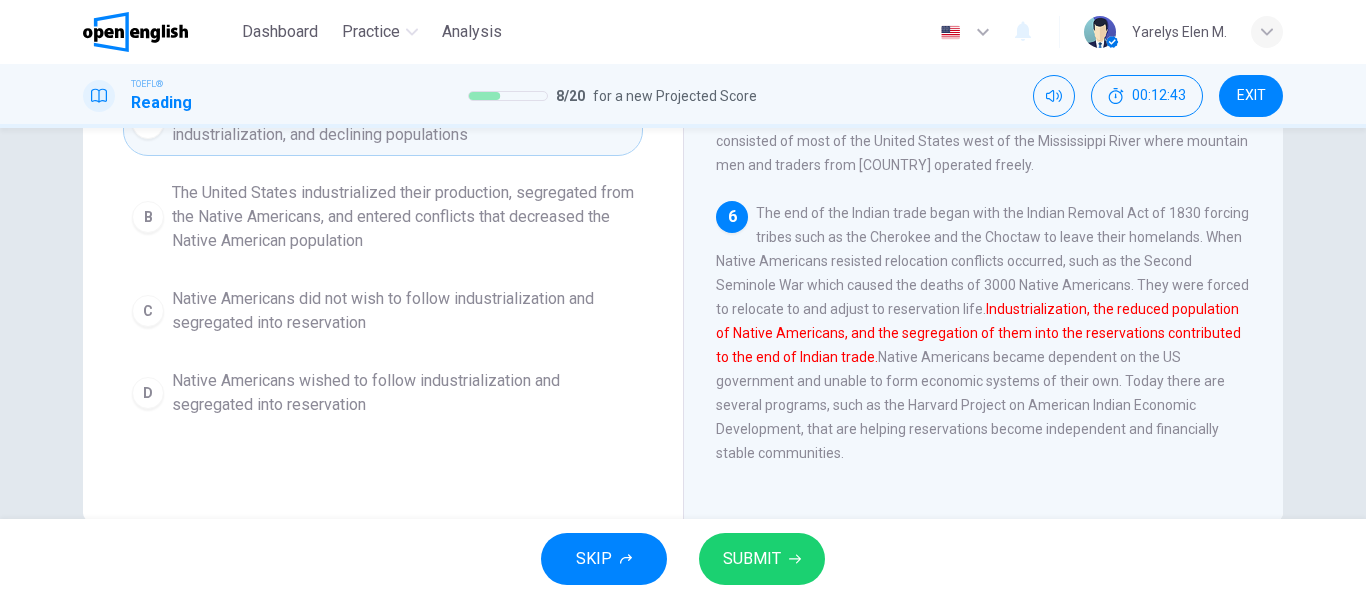 click on "SUBMIT" at bounding box center (752, 559) 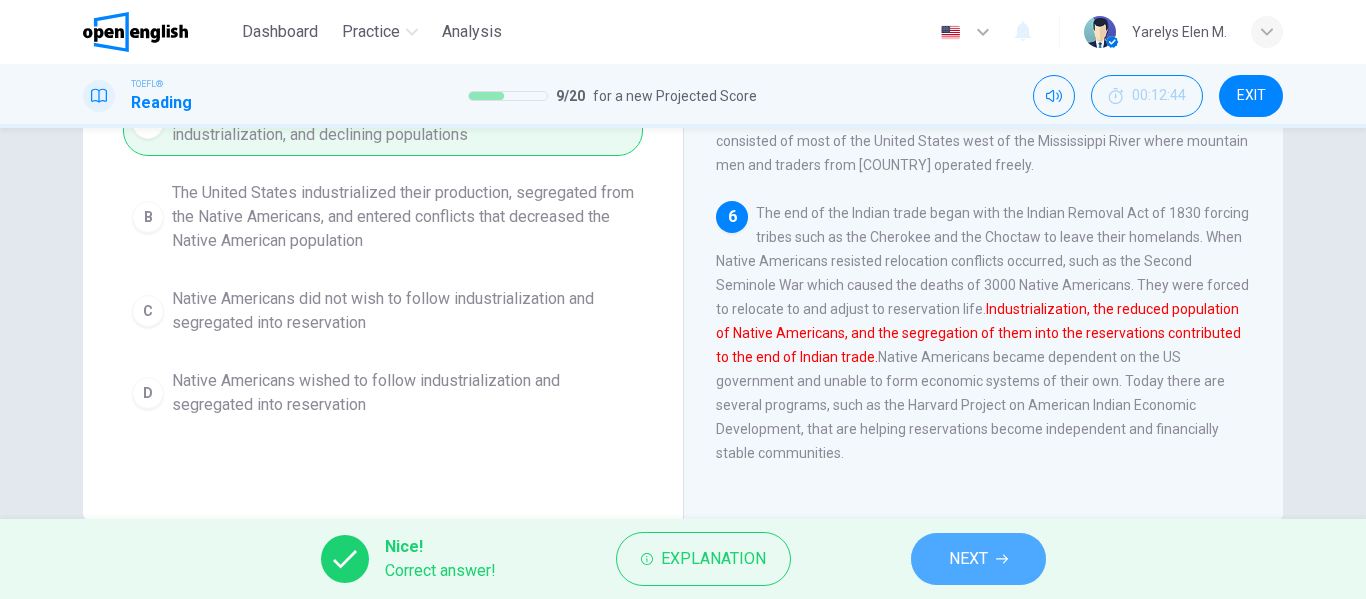 click on "NEXT" at bounding box center (968, 559) 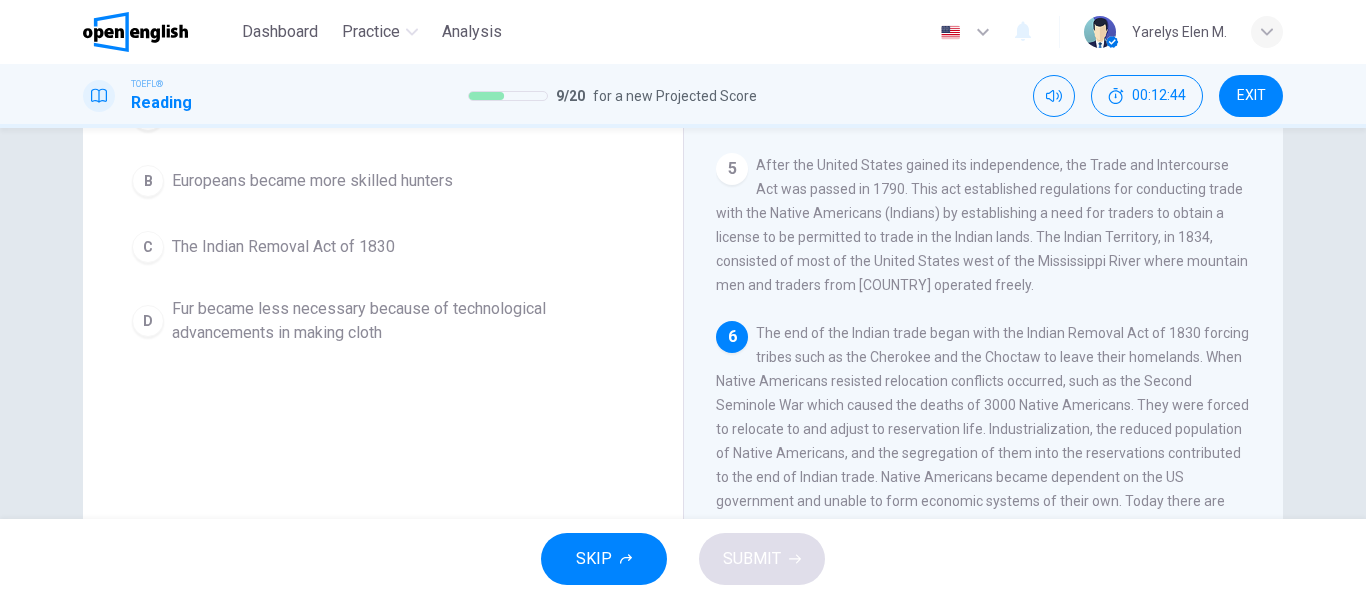 scroll, scrollTop: 769, scrollLeft: 0, axis: vertical 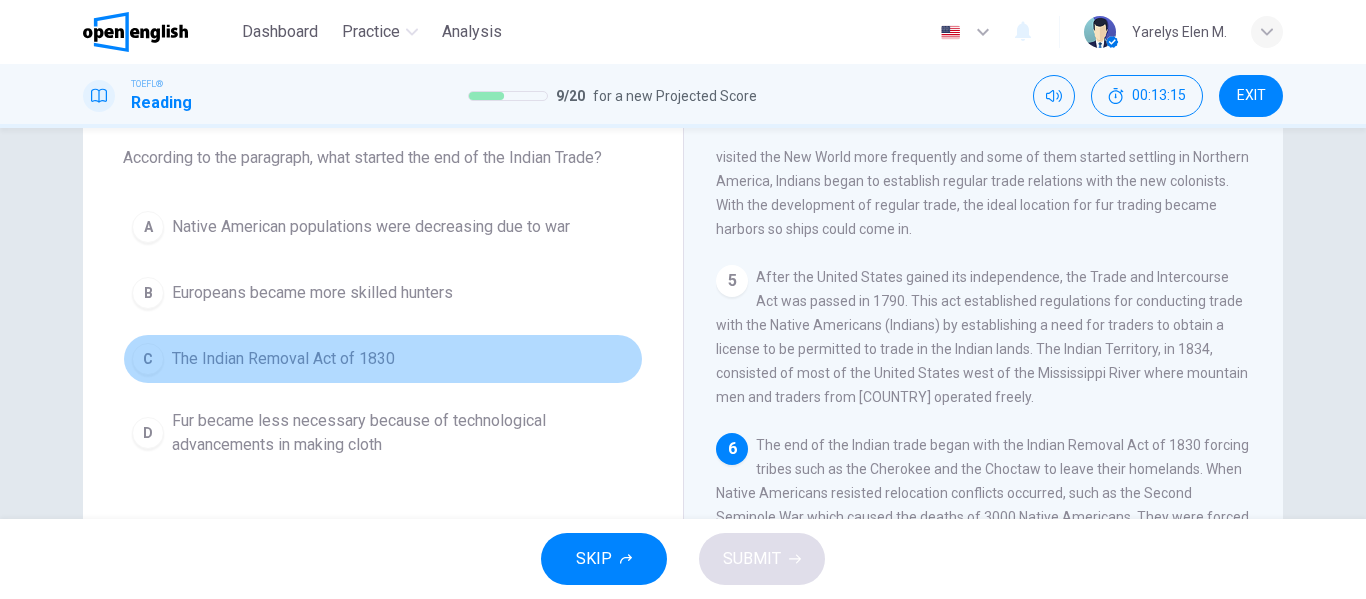 click on "C The Indian Removal Act of 1830" at bounding box center (383, 359) 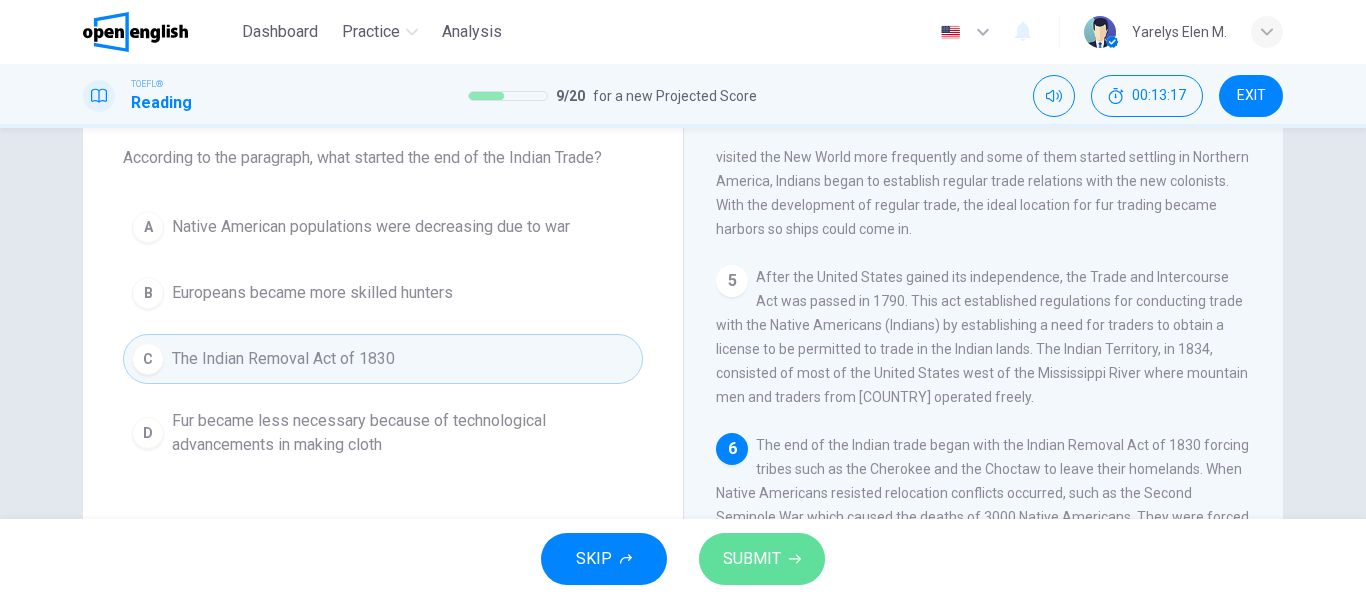 click on "SUBMIT" at bounding box center [752, 559] 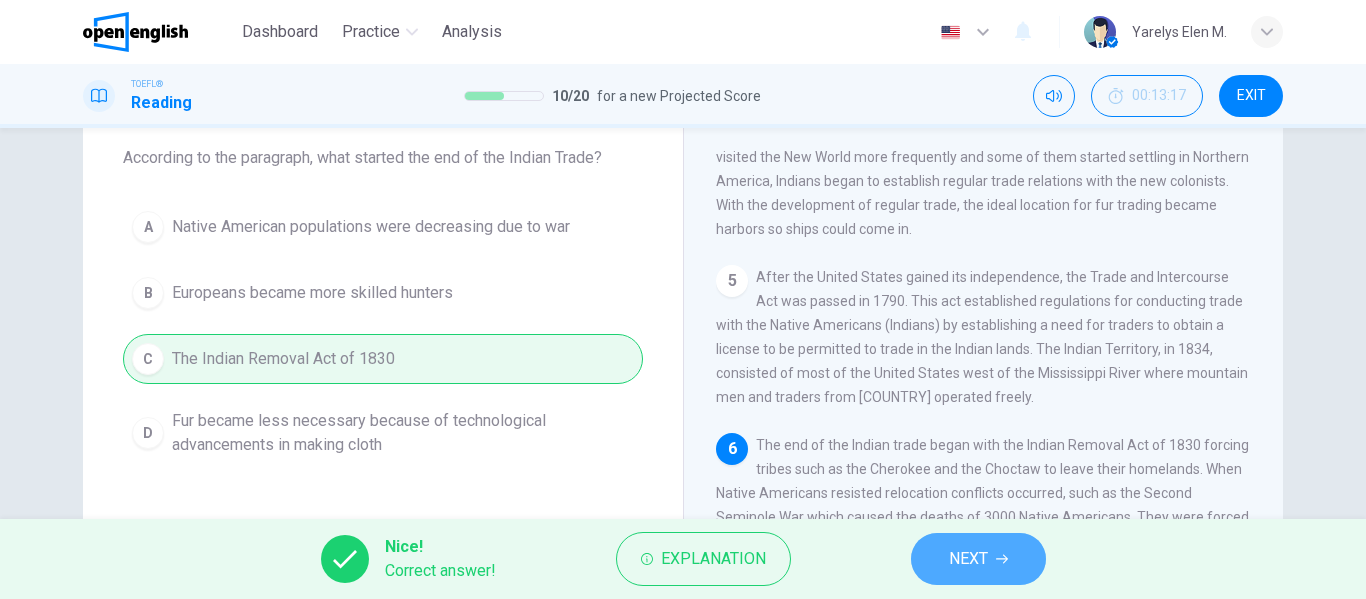 click on "NEXT" at bounding box center (968, 559) 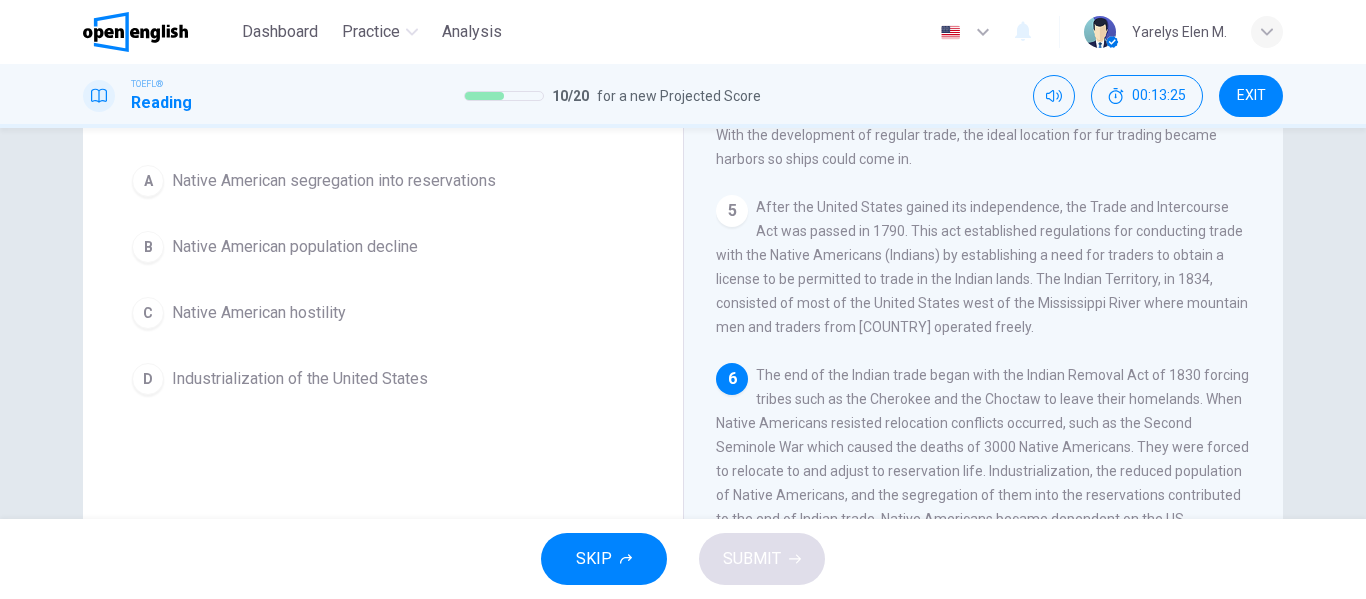 scroll, scrollTop: 181, scrollLeft: 0, axis: vertical 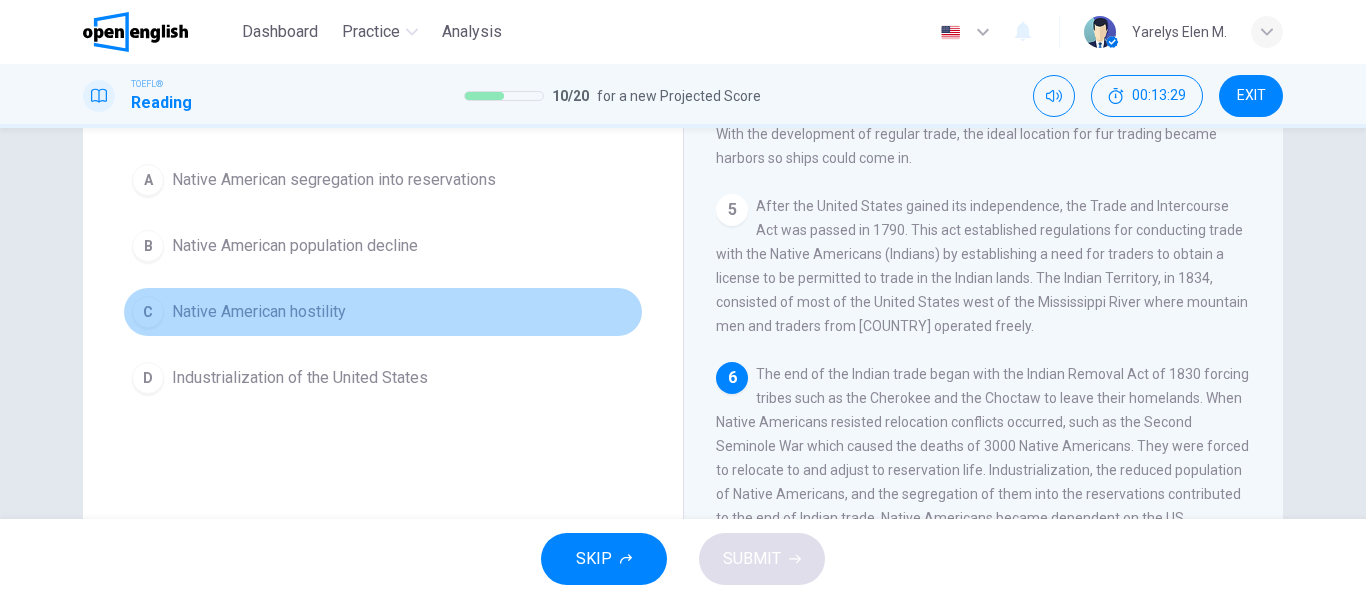 click on "C Native American hostility" at bounding box center (383, 312) 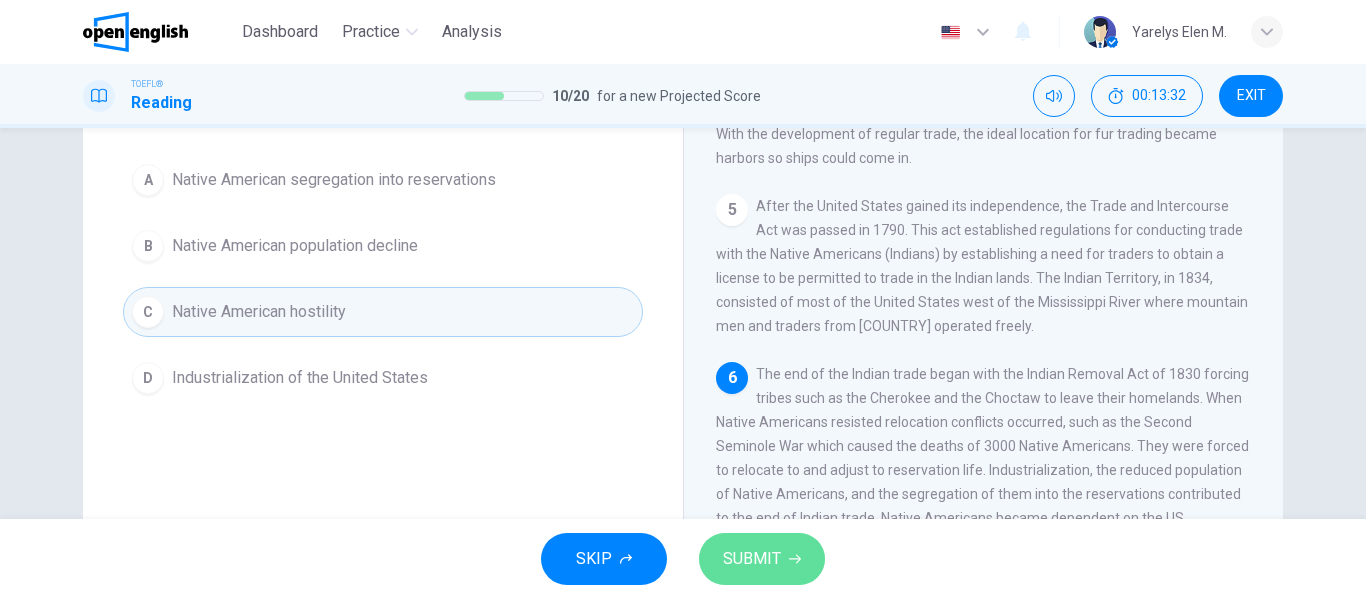 click on "SUBMIT" at bounding box center [752, 559] 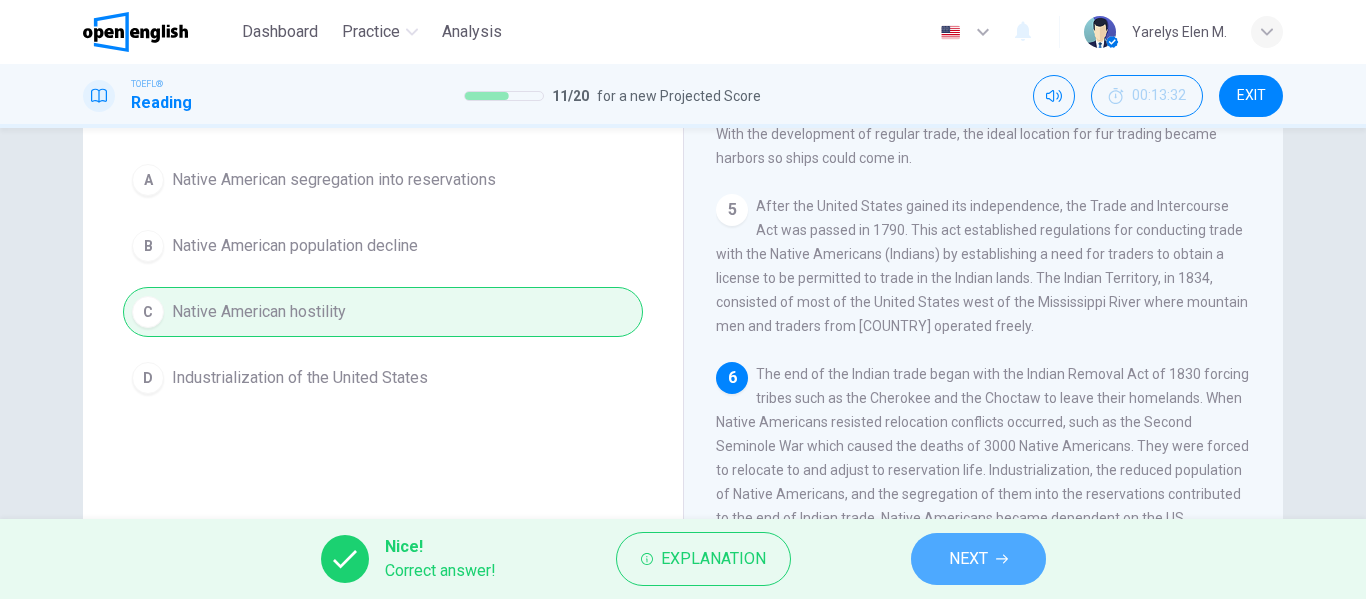 click on "NEXT" at bounding box center [968, 559] 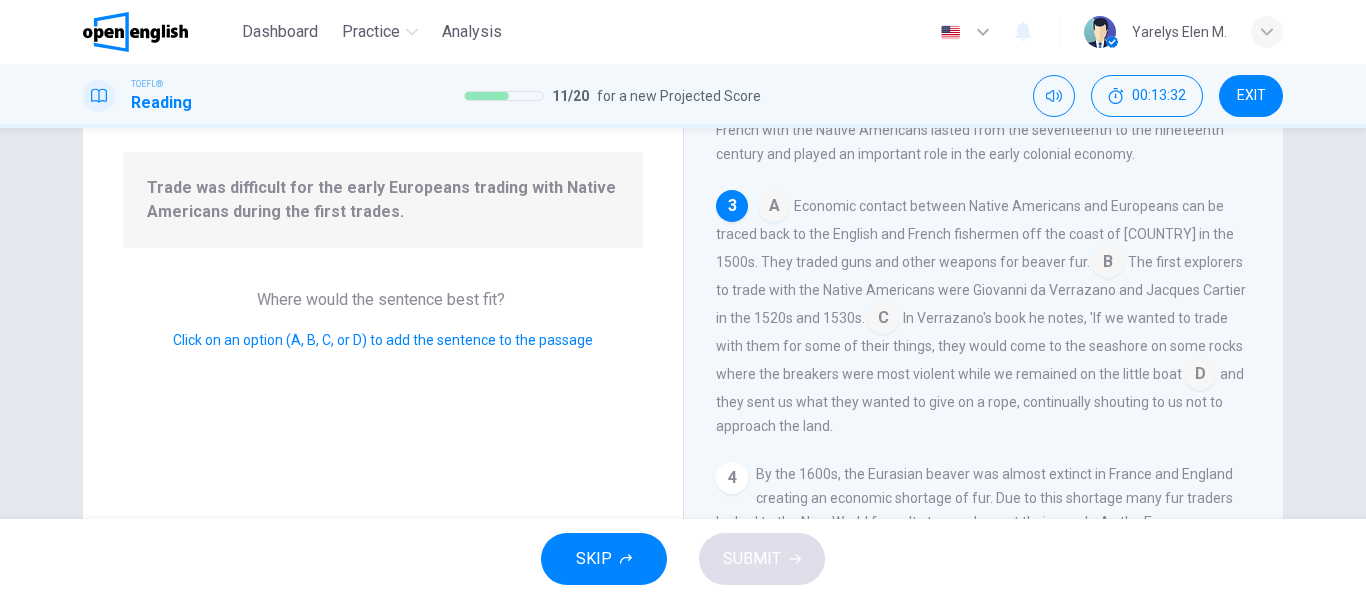 scroll, scrollTop: 296, scrollLeft: 0, axis: vertical 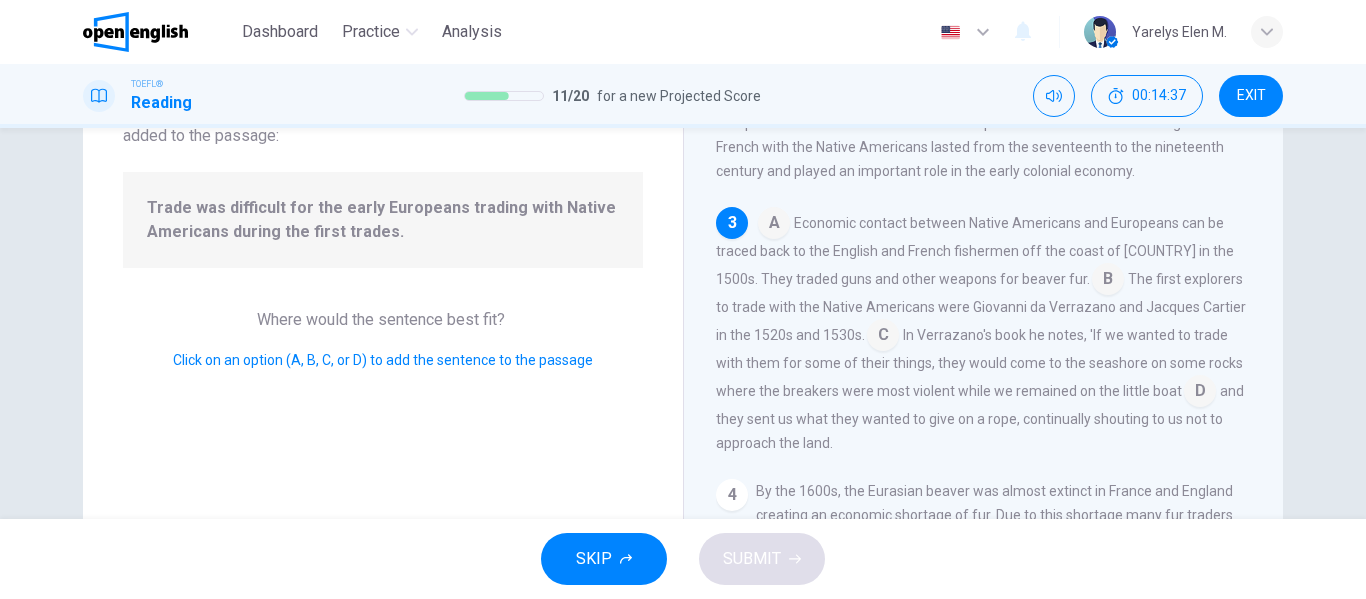 click at bounding box center [774, 225] 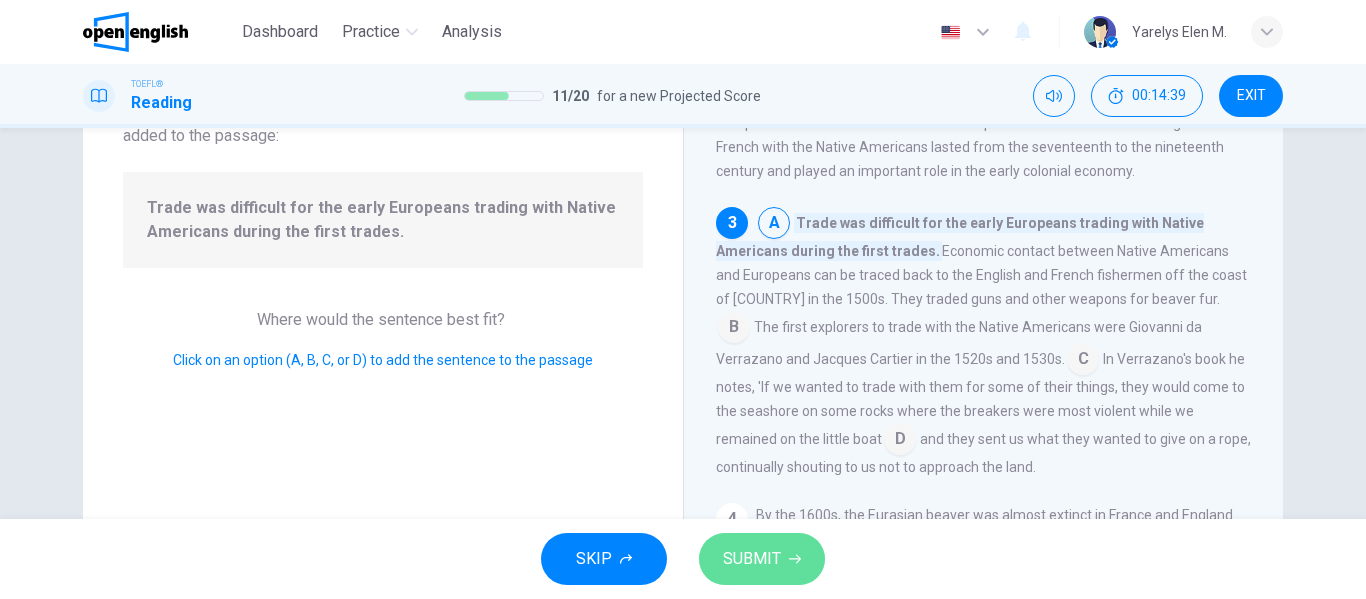 click on "SUBMIT" at bounding box center [762, 559] 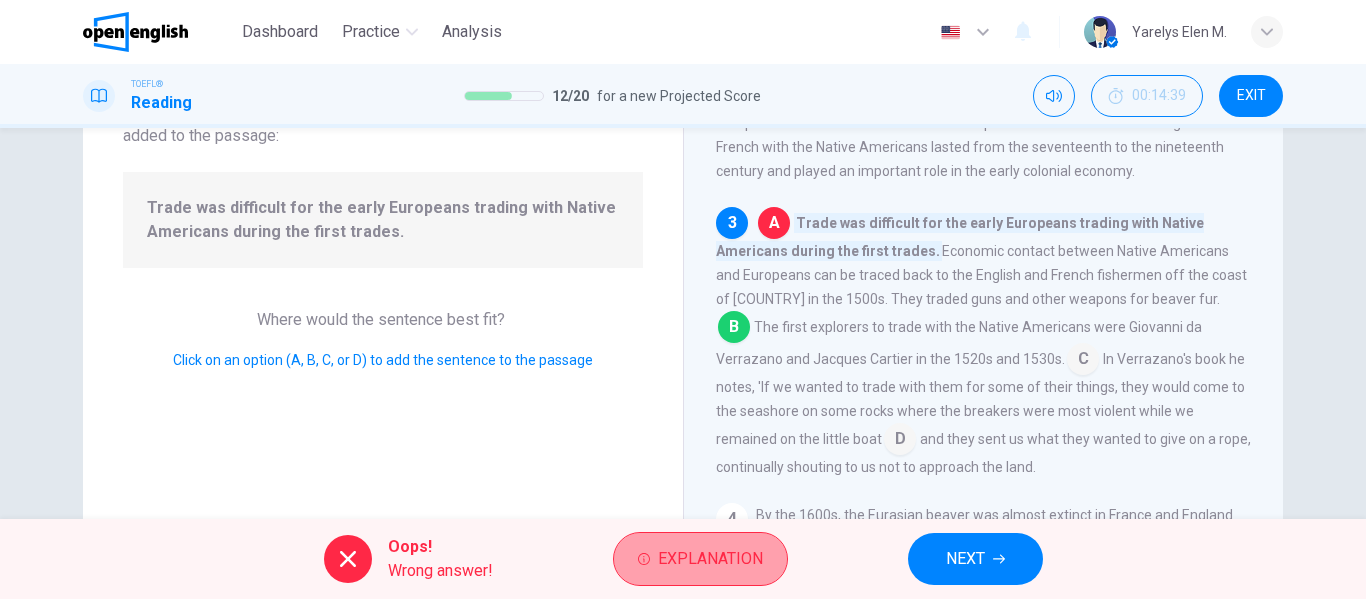 click on "Explanation" at bounding box center (710, 559) 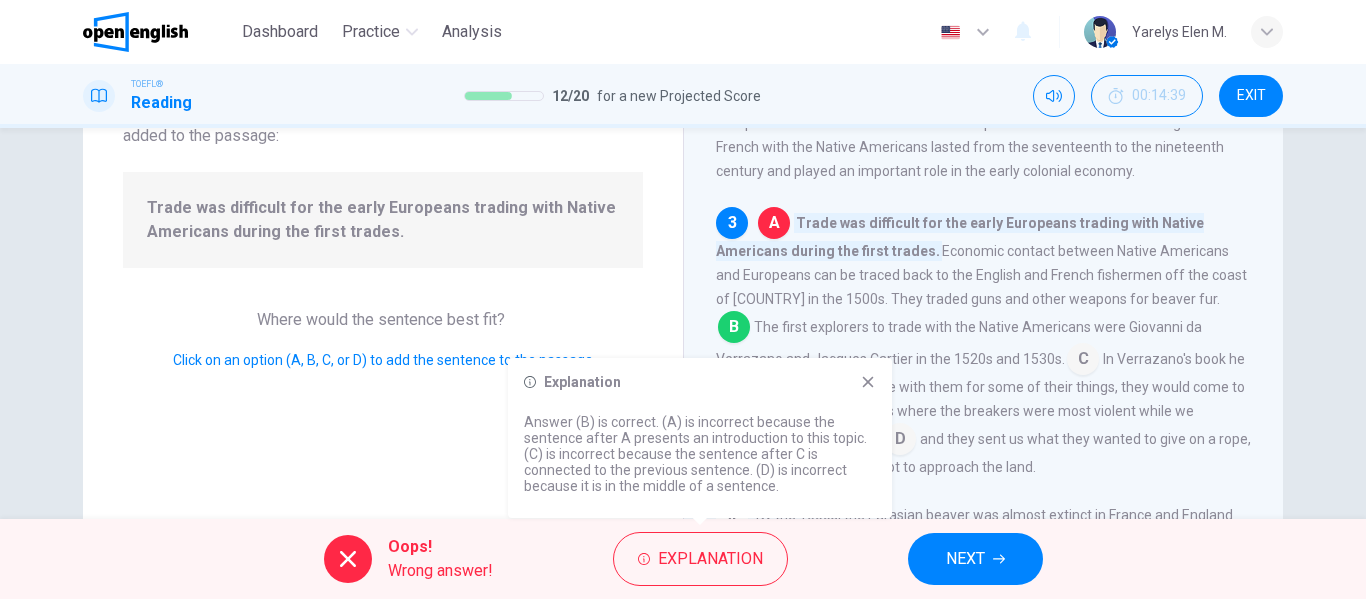 click on "Where would the sentence best fit?   Click on an option (A, B, C, or D) to add the sentence to the passage" at bounding box center [383, 340] 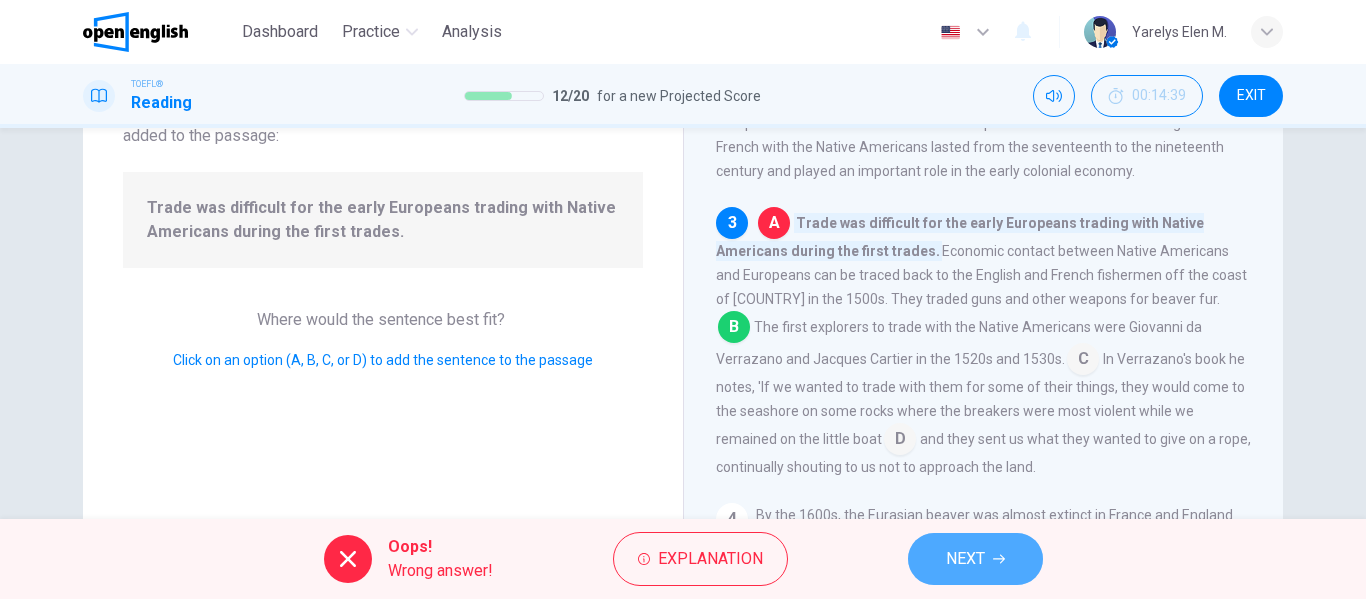click on "NEXT" at bounding box center (975, 559) 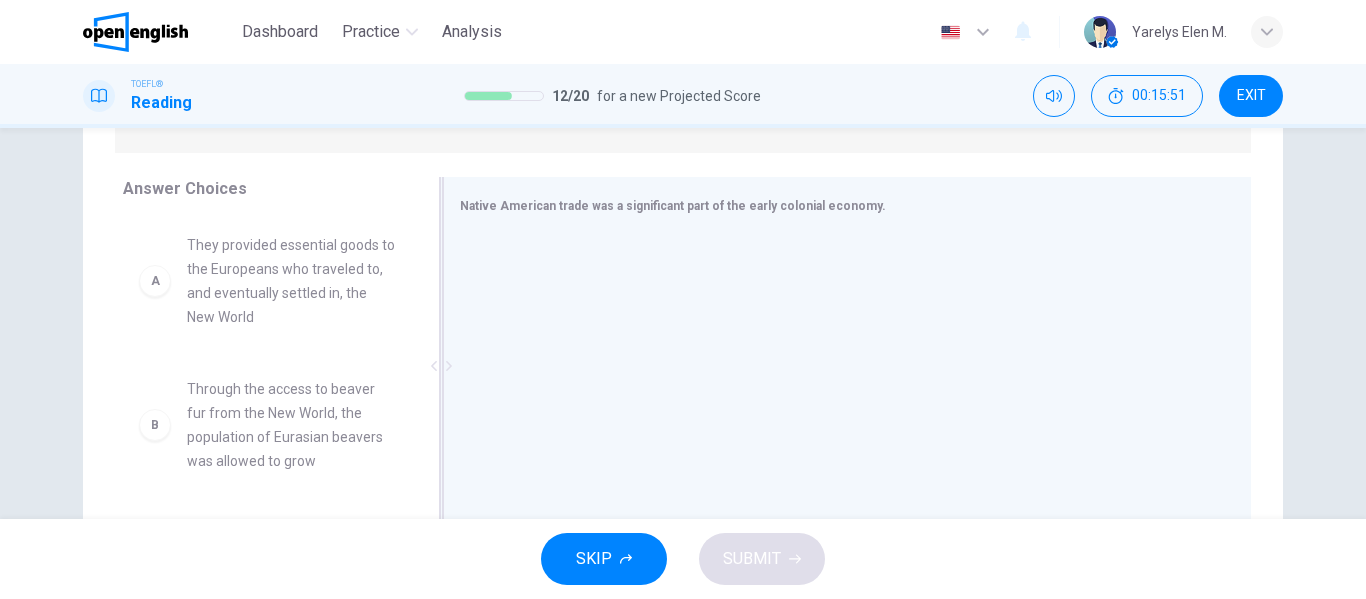 scroll, scrollTop: 295, scrollLeft: 0, axis: vertical 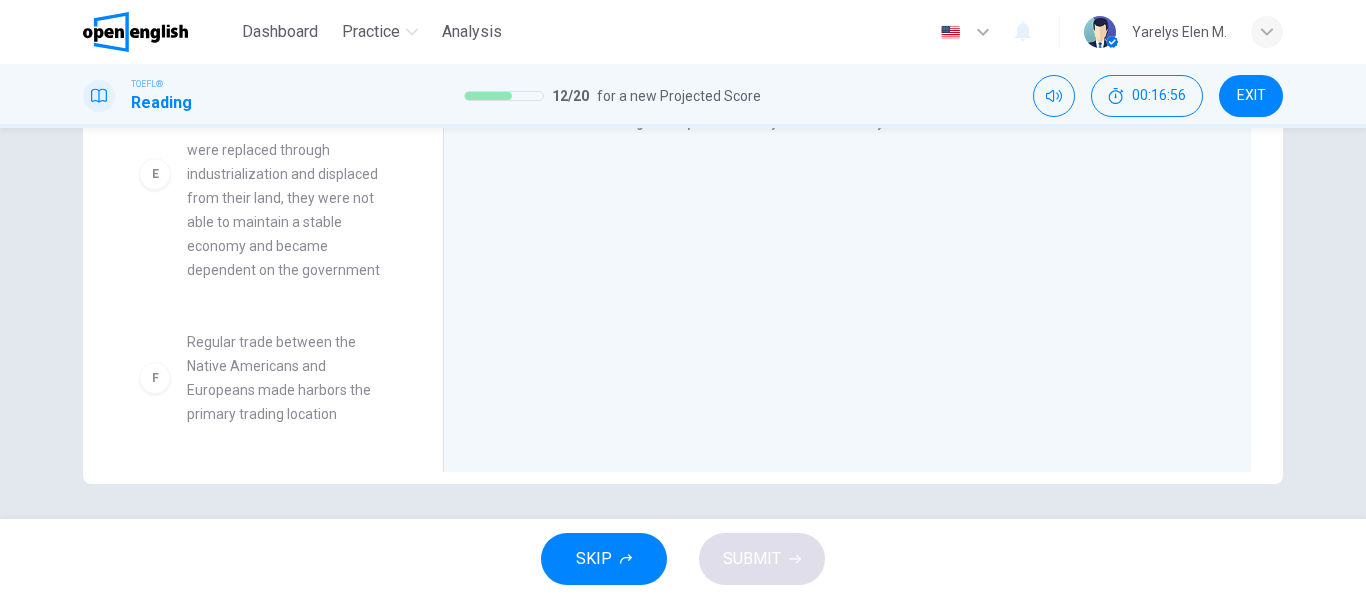 click on "Regular trade between the Native Americans and Europeans made harbors the primary trading location" at bounding box center (291, 378) 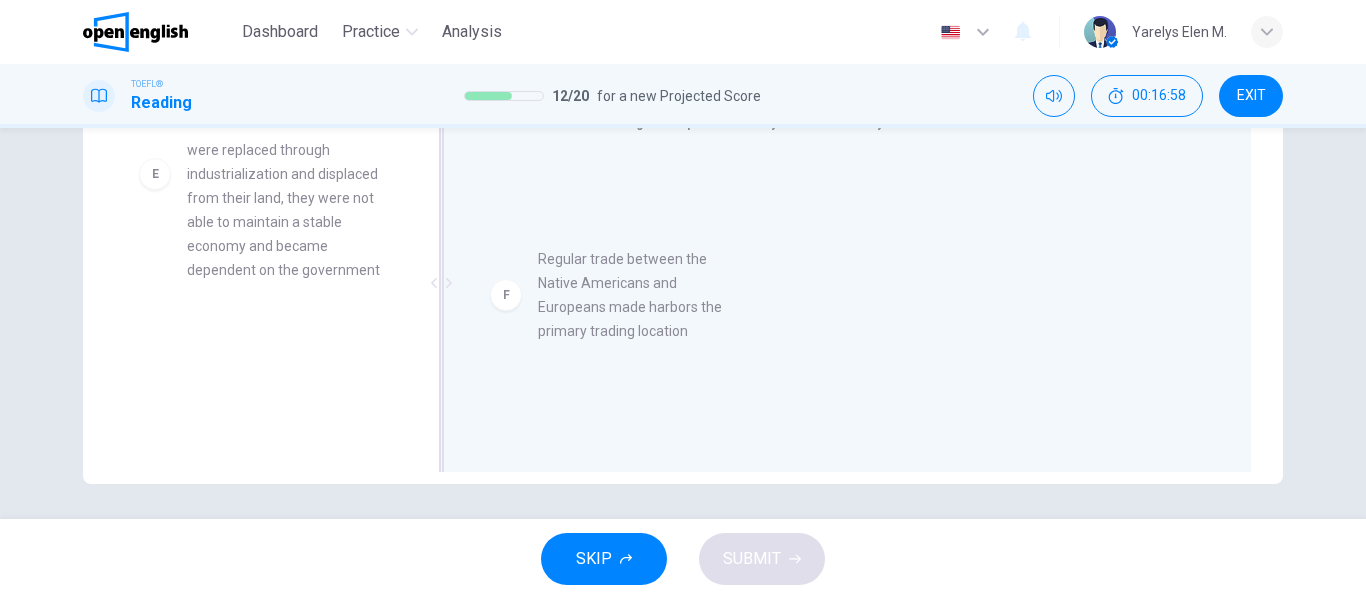 drag, startPoint x: 283, startPoint y: 401, endPoint x: 665, endPoint y: 313, distance: 392.0051 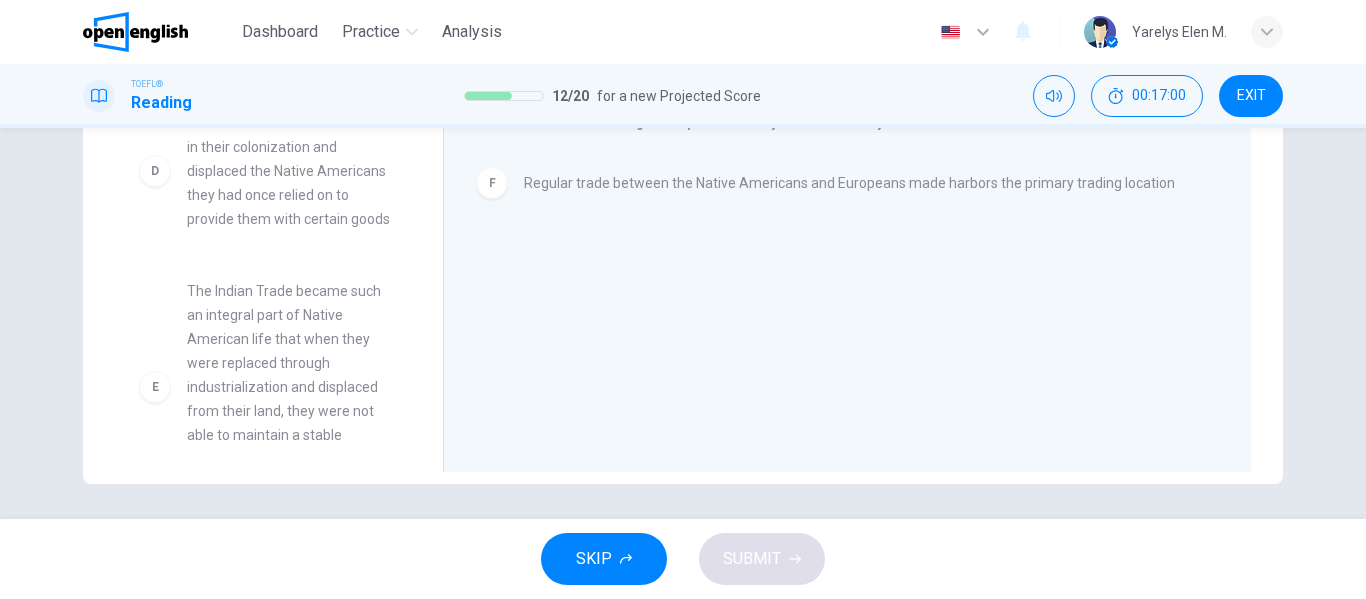 scroll, scrollTop: 0, scrollLeft: 0, axis: both 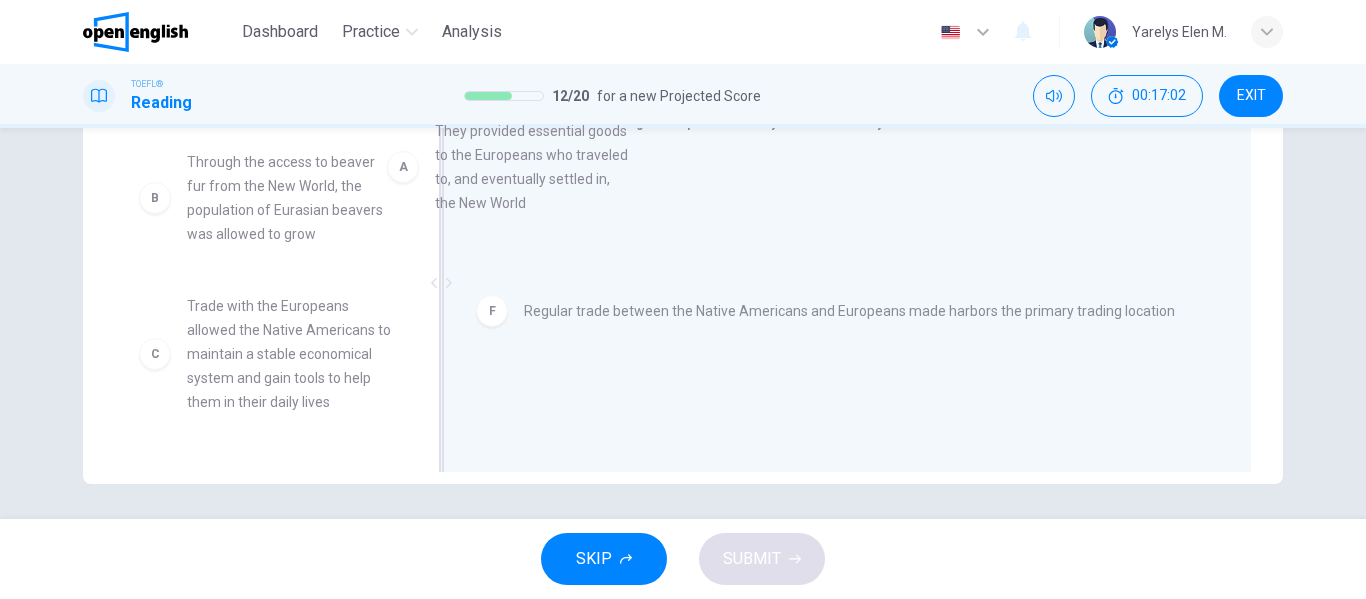 drag, startPoint x: 347, startPoint y: 187, endPoint x: 617, endPoint y: 152, distance: 272.25906 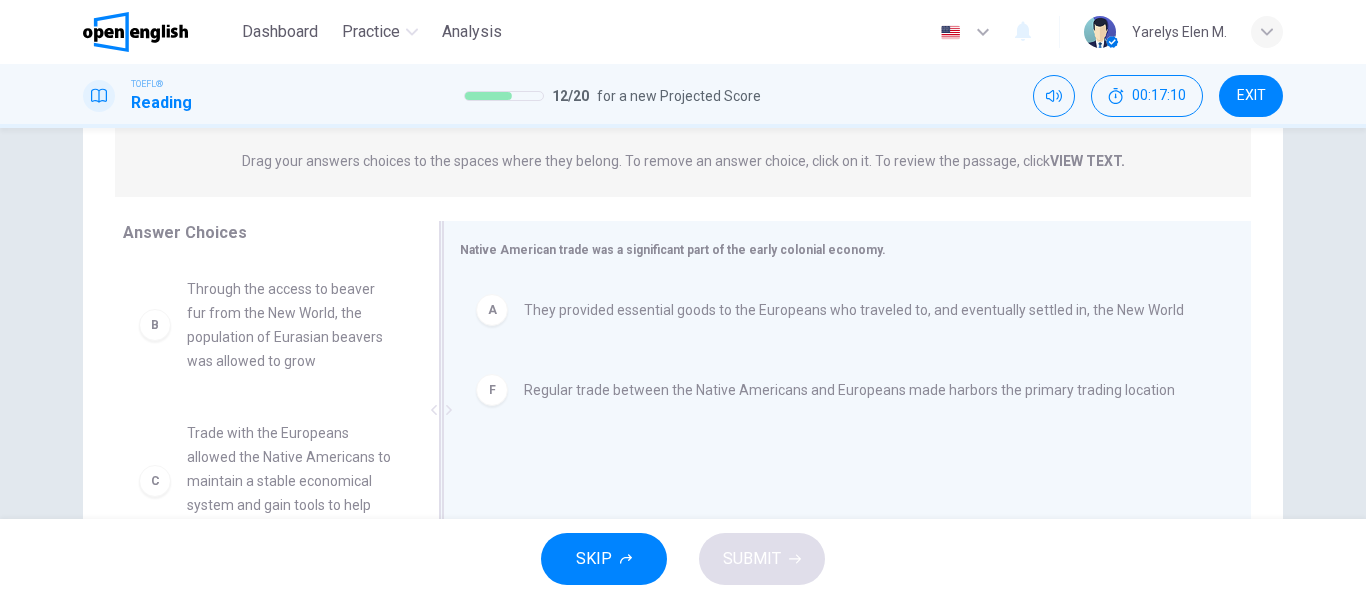 scroll, scrollTop: 253, scrollLeft: 0, axis: vertical 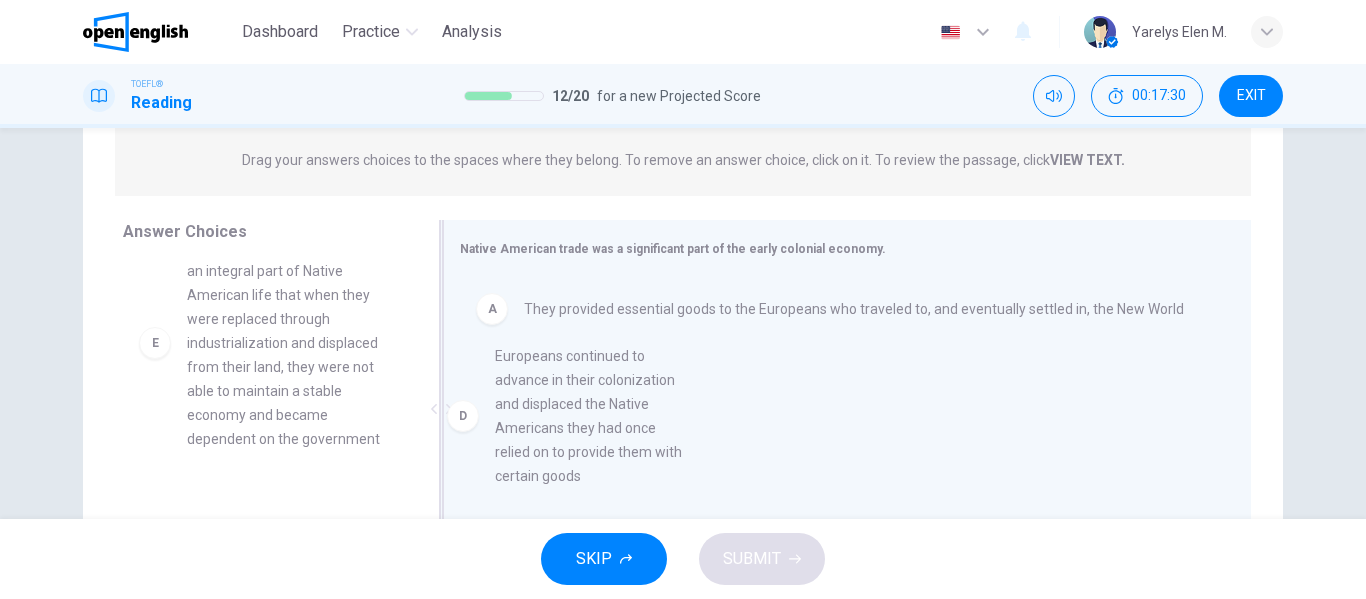 drag, startPoint x: 301, startPoint y: 308, endPoint x: 625, endPoint y: 394, distance: 335.21933 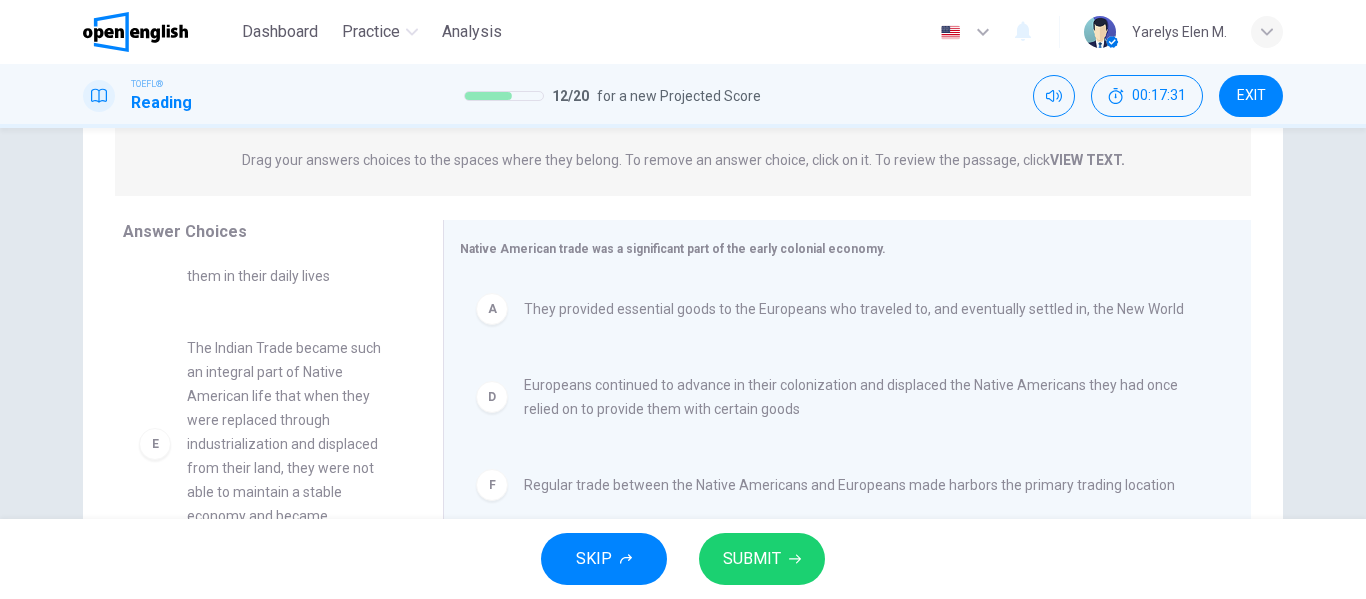 scroll, scrollTop: 276, scrollLeft: 0, axis: vertical 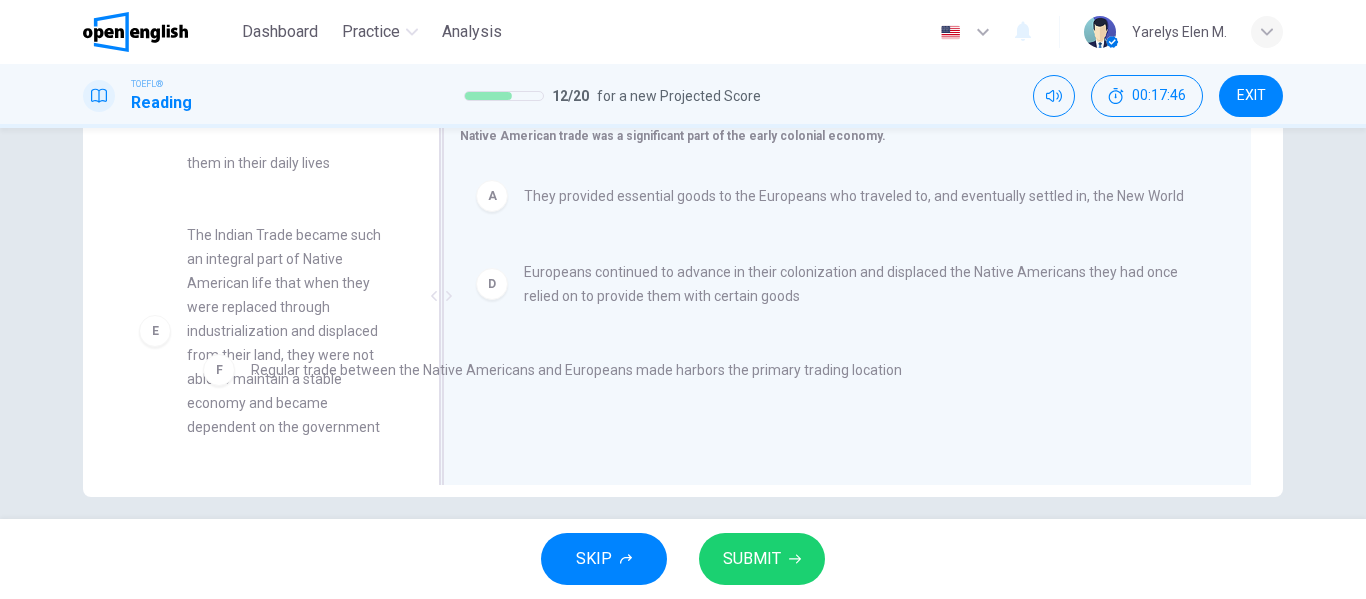 drag, startPoint x: 581, startPoint y: 368, endPoint x: 266, endPoint y: 368, distance: 315 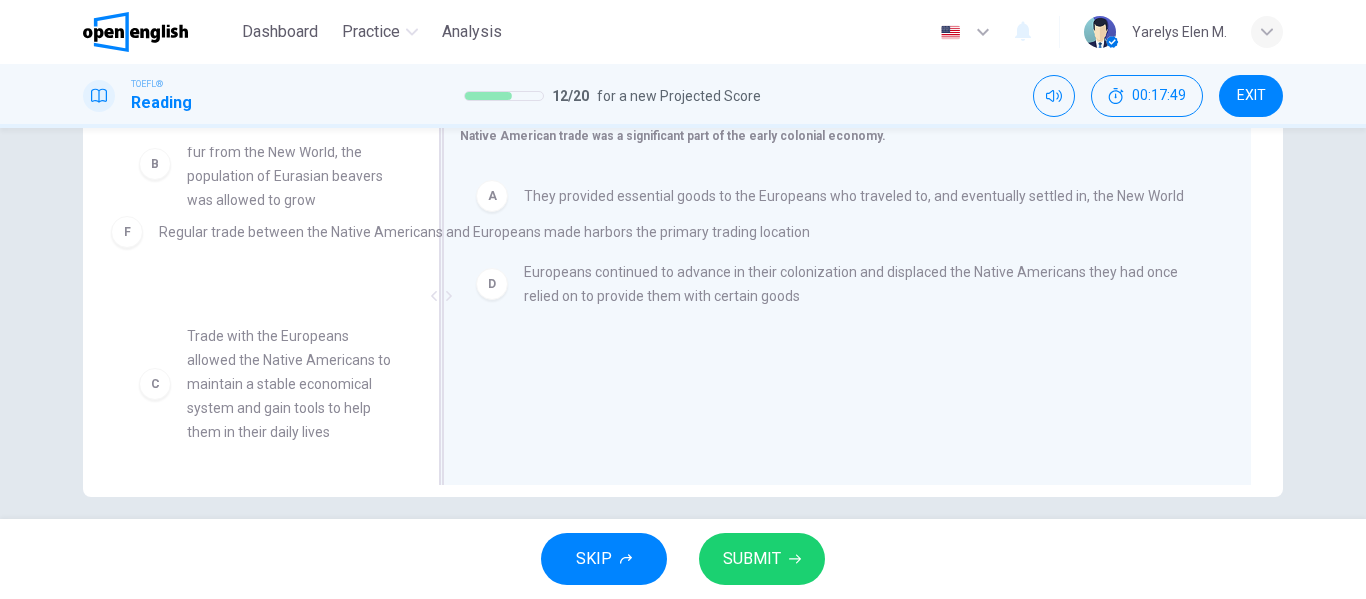 scroll, scrollTop: 41, scrollLeft: 0, axis: vertical 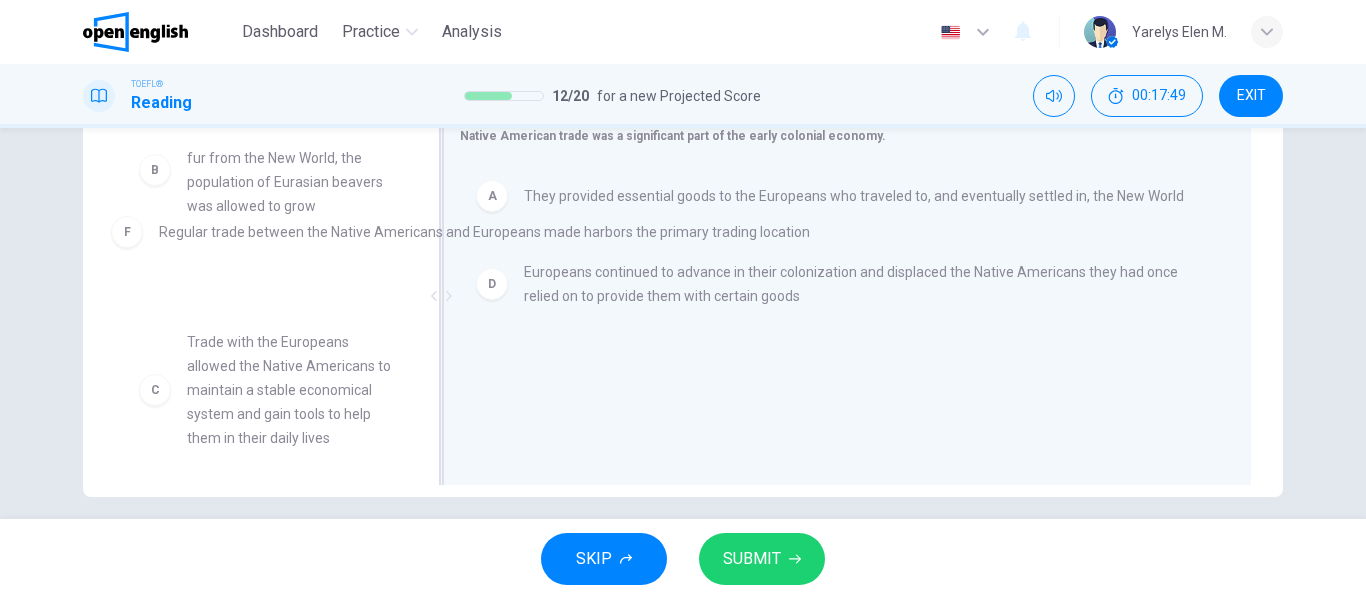 drag, startPoint x: 551, startPoint y: 366, endPoint x: 128, endPoint y: 305, distance: 427.3757 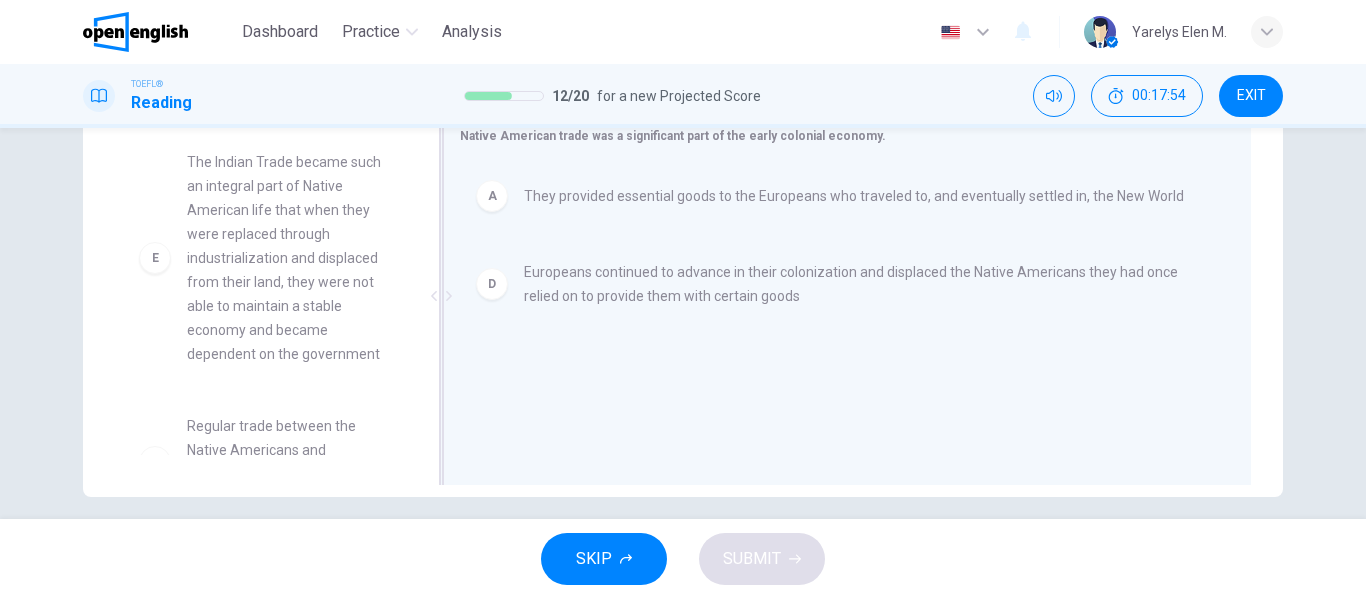 scroll, scrollTop: 309, scrollLeft: 0, axis: vertical 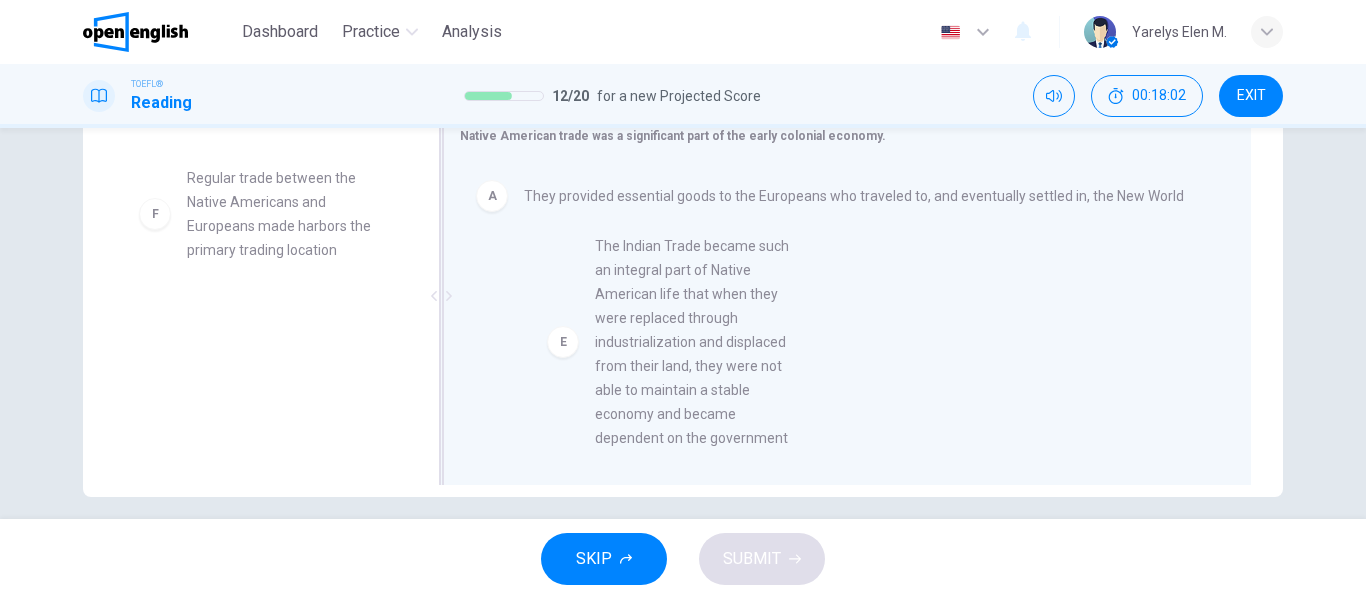 drag, startPoint x: 268, startPoint y: 316, endPoint x: 690, endPoint y: 360, distance: 424.28763 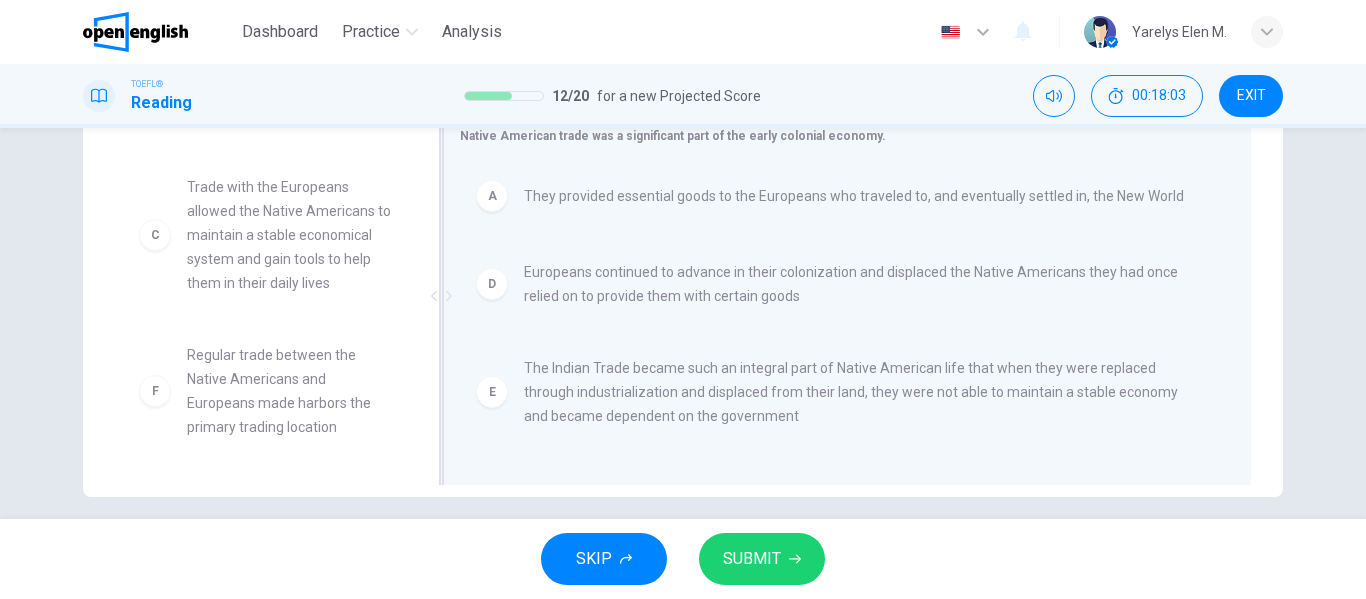scroll, scrollTop: 156, scrollLeft: 0, axis: vertical 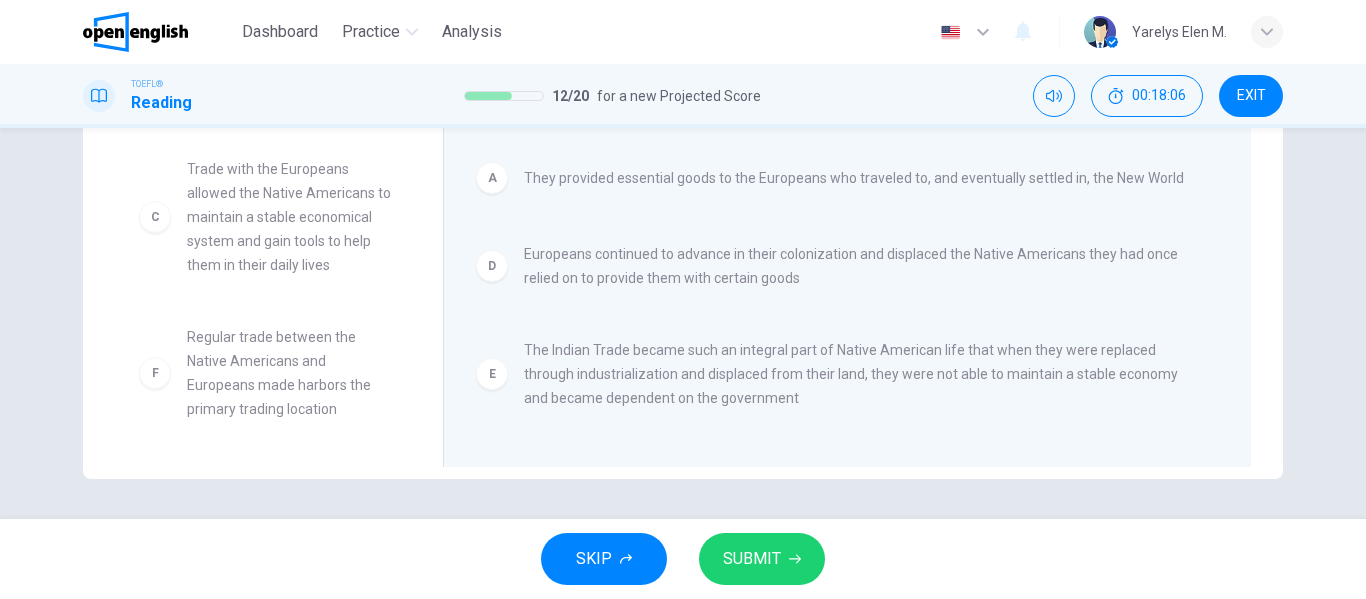 click on "SUBMIT" at bounding box center [752, 559] 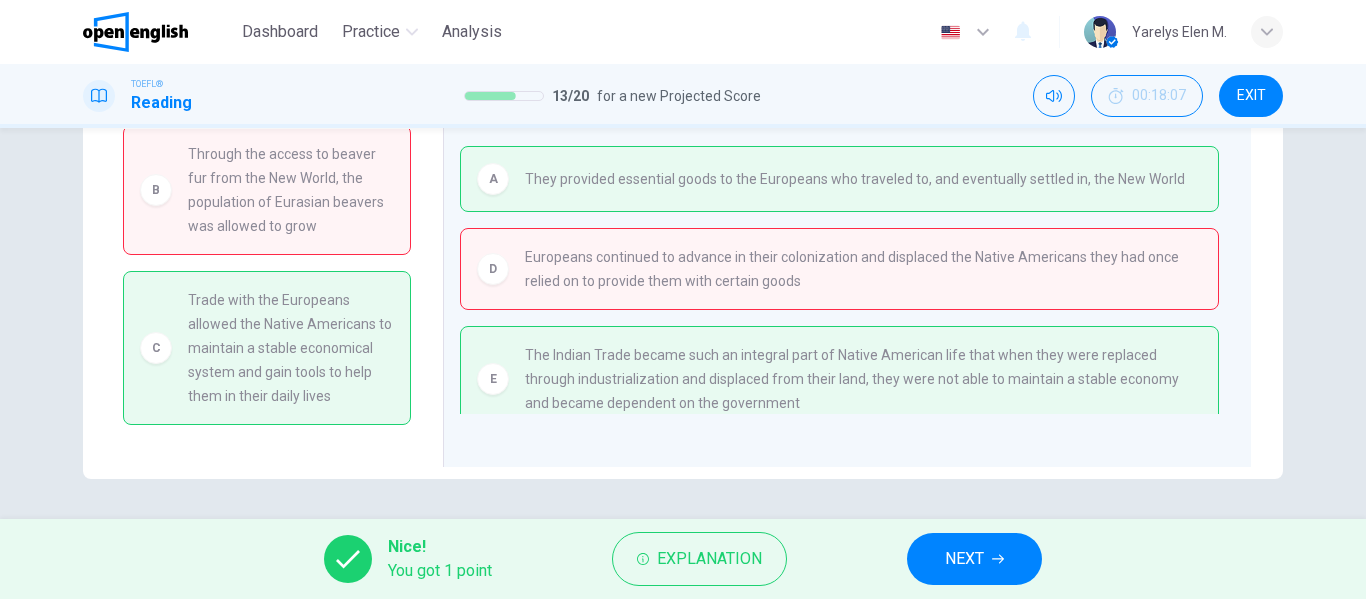 scroll, scrollTop: 0, scrollLeft: 0, axis: both 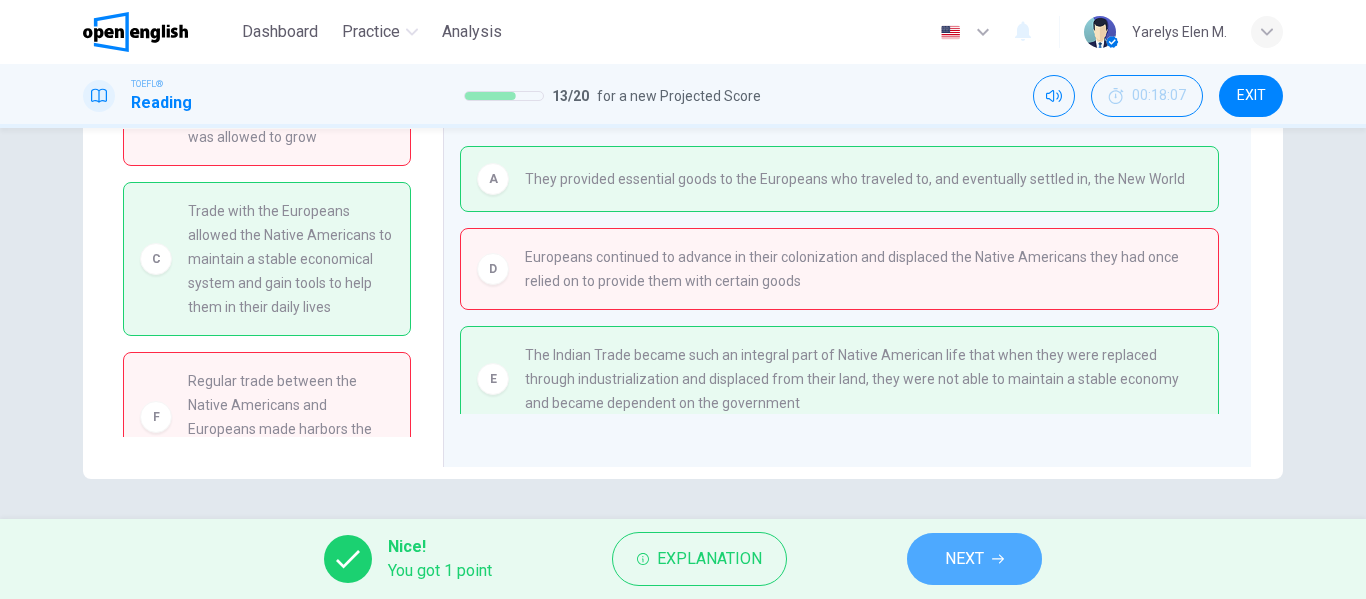 click 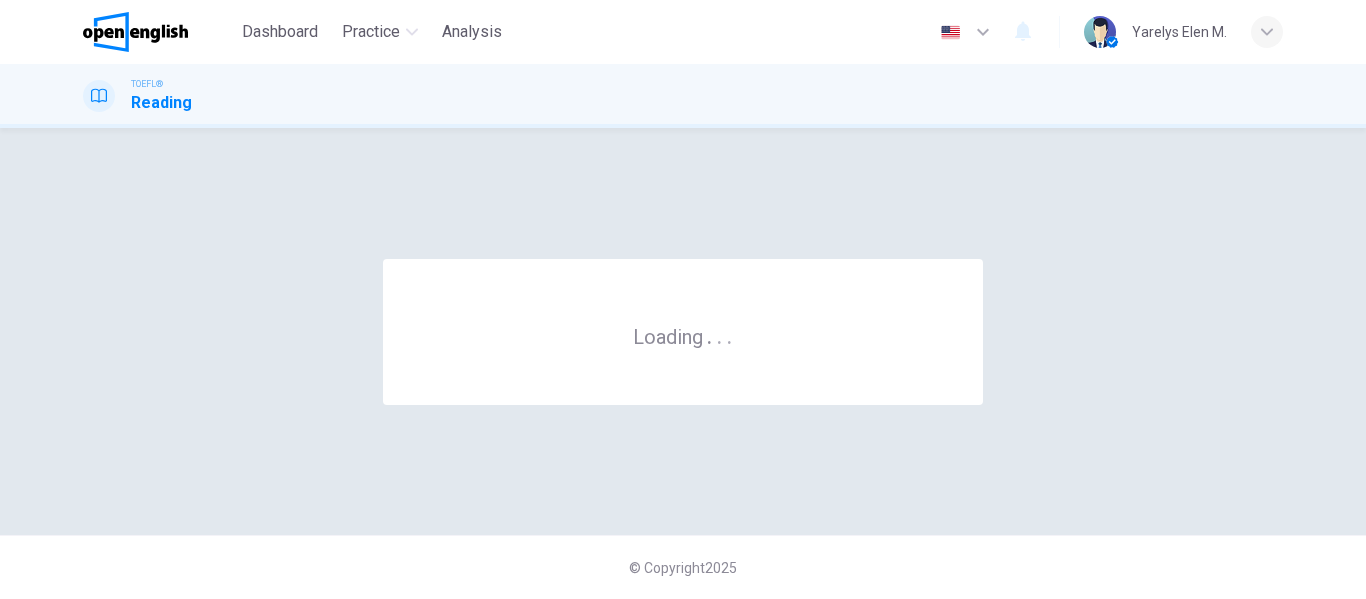scroll, scrollTop: 0, scrollLeft: 0, axis: both 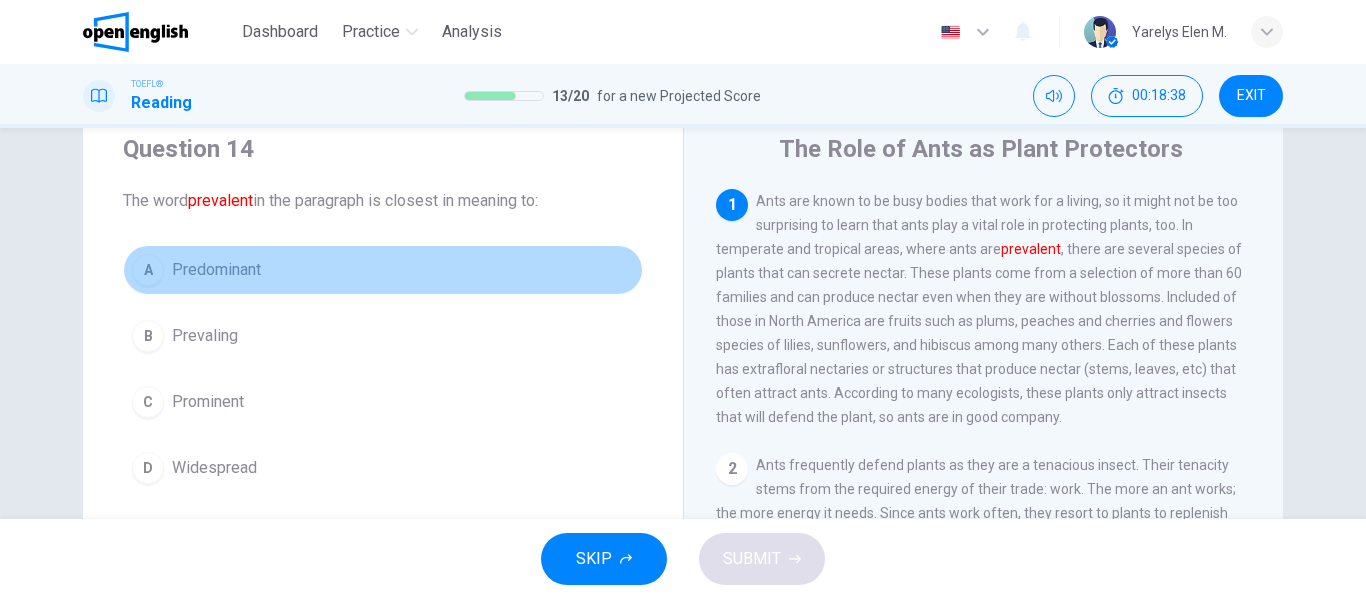 click on "Predominant" at bounding box center [216, 270] 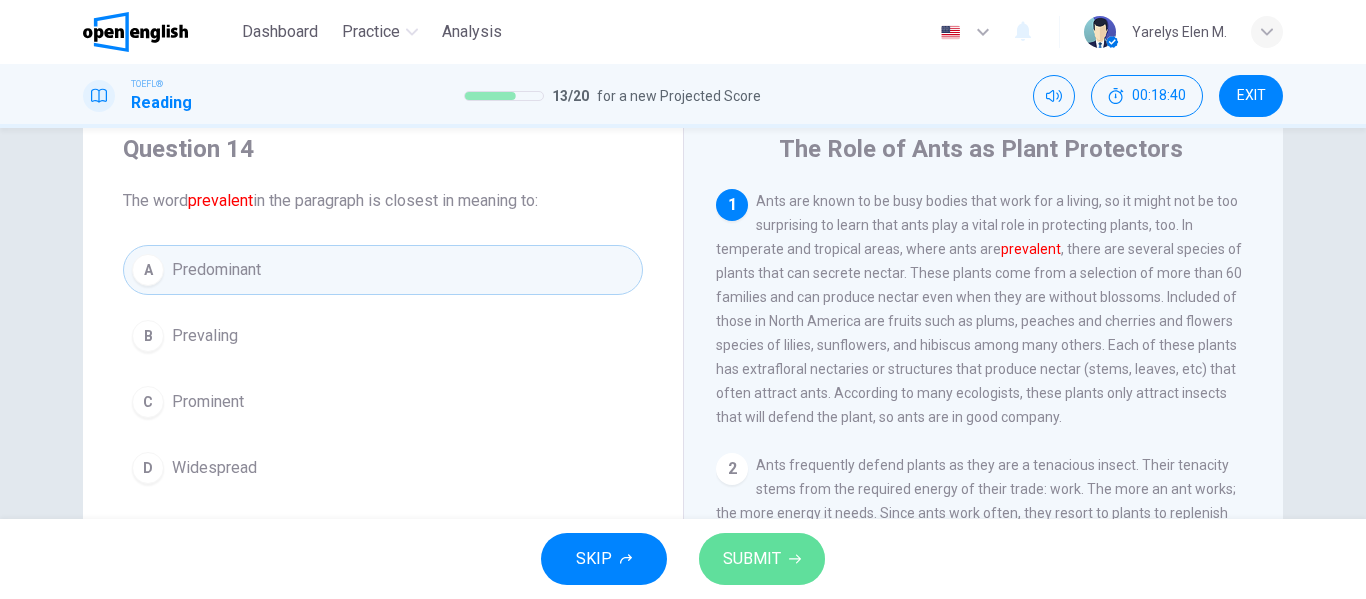 click on "SUBMIT" at bounding box center (762, 559) 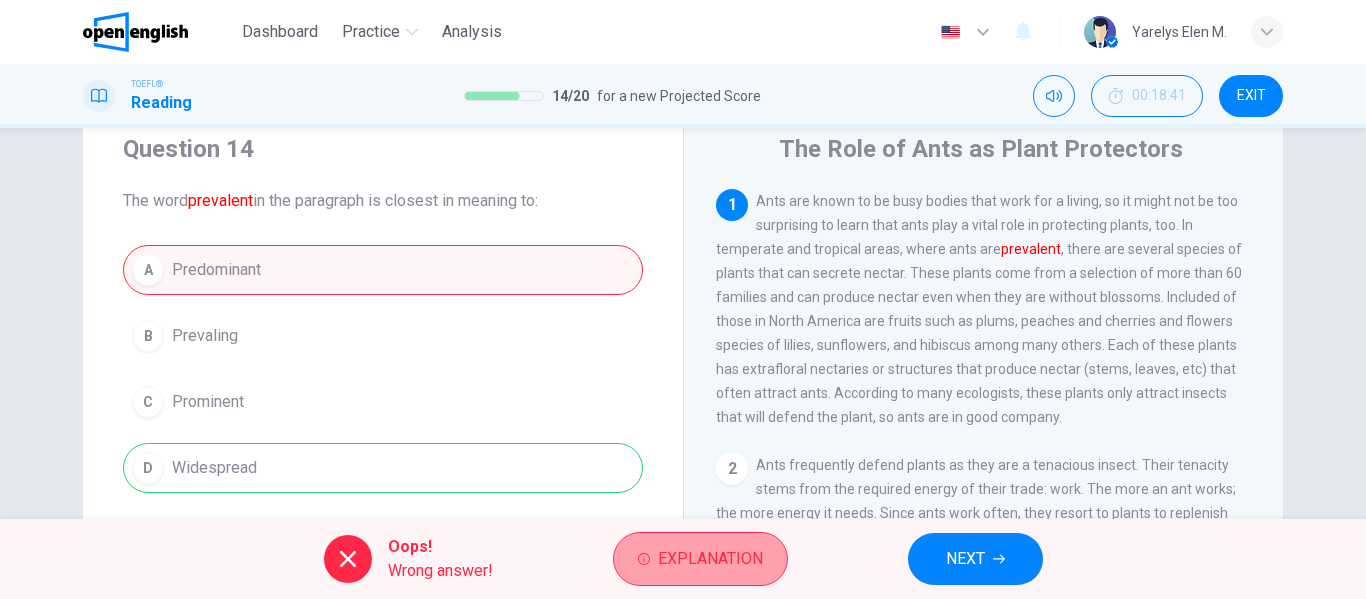 click on "Explanation" at bounding box center (710, 559) 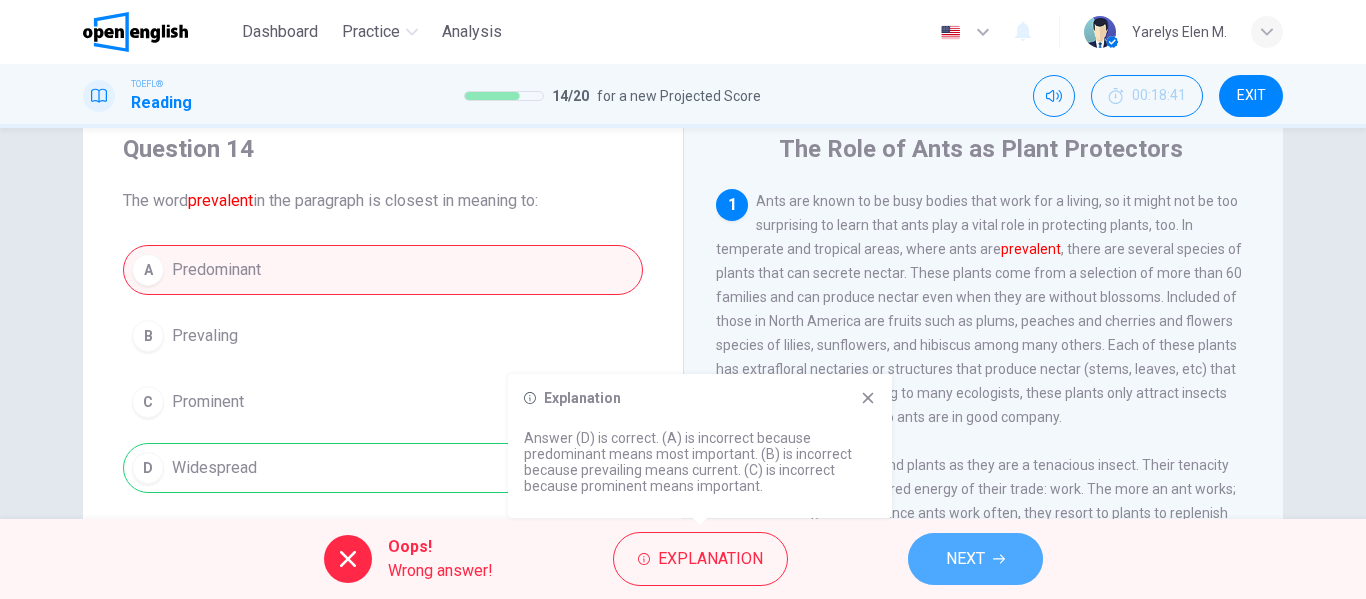 click 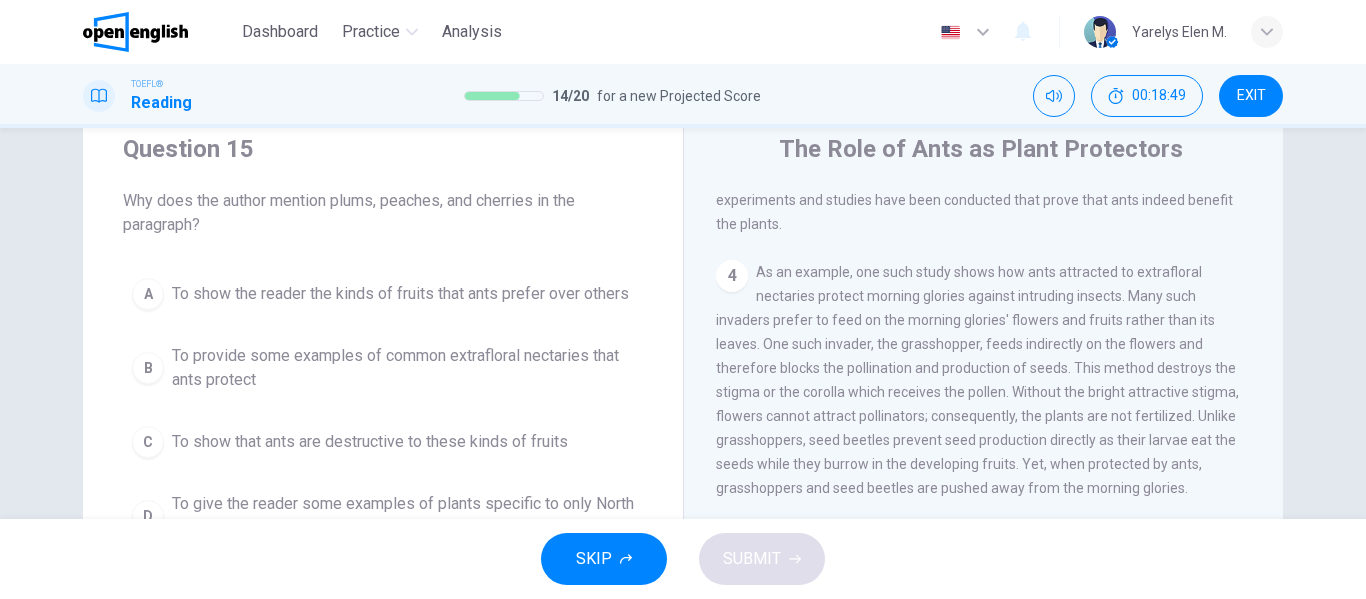 scroll, scrollTop: 720, scrollLeft: 0, axis: vertical 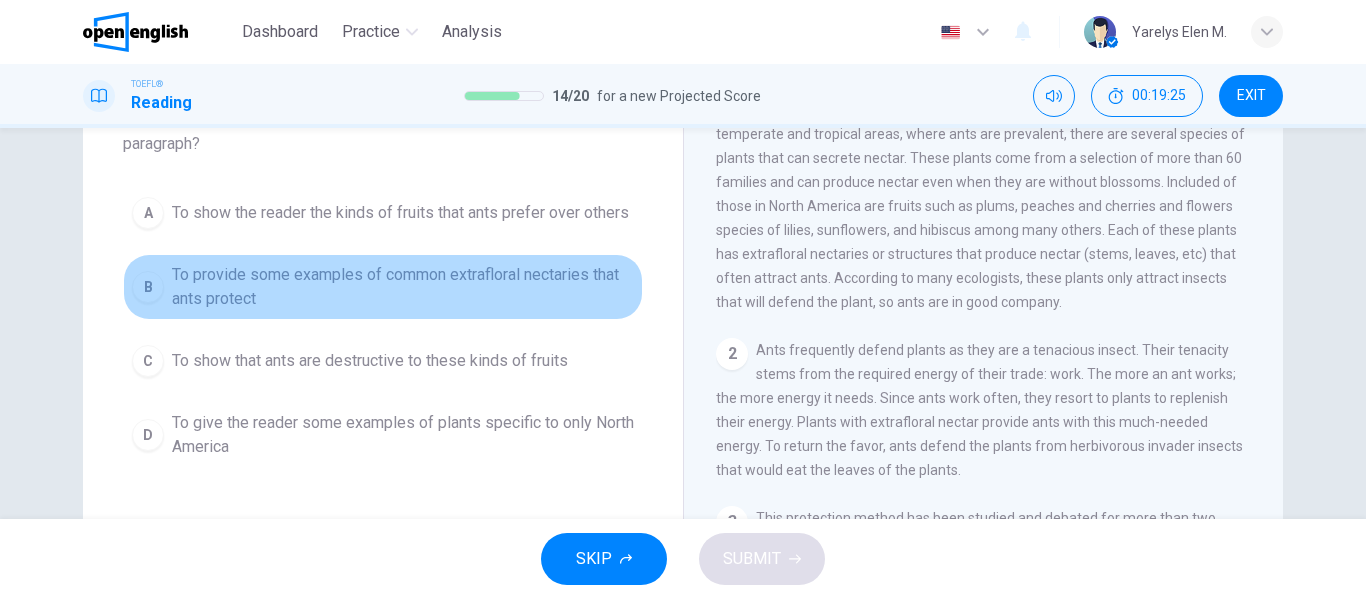 click on "To provide some examples of common extrafloral nectaries that ants protect" at bounding box center (403, 287) 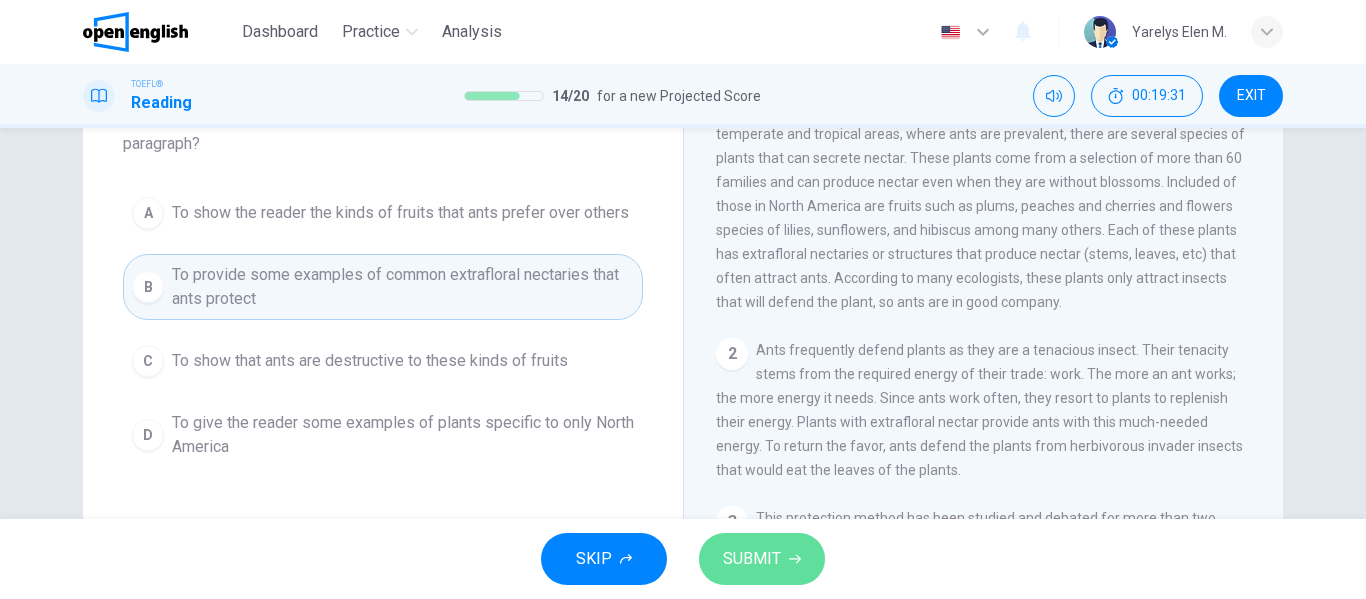 click on "SUBMIT" at bounding box center [752, 559] 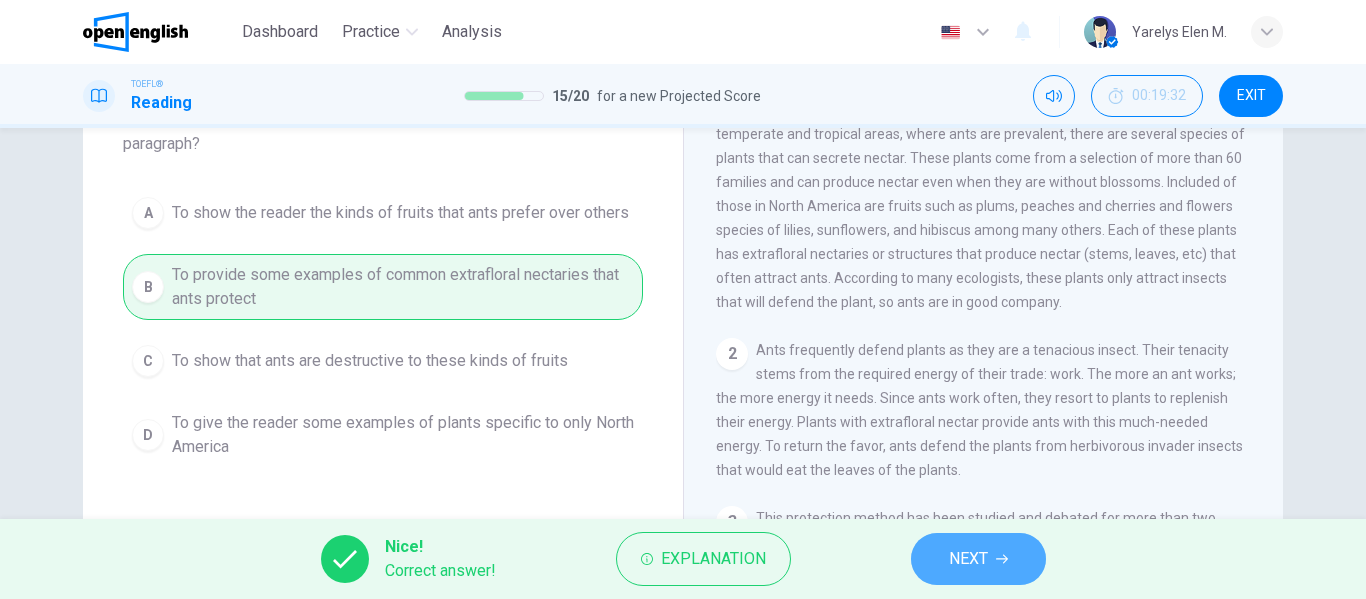 click on "NEXT" at bounding box center (978, 559) 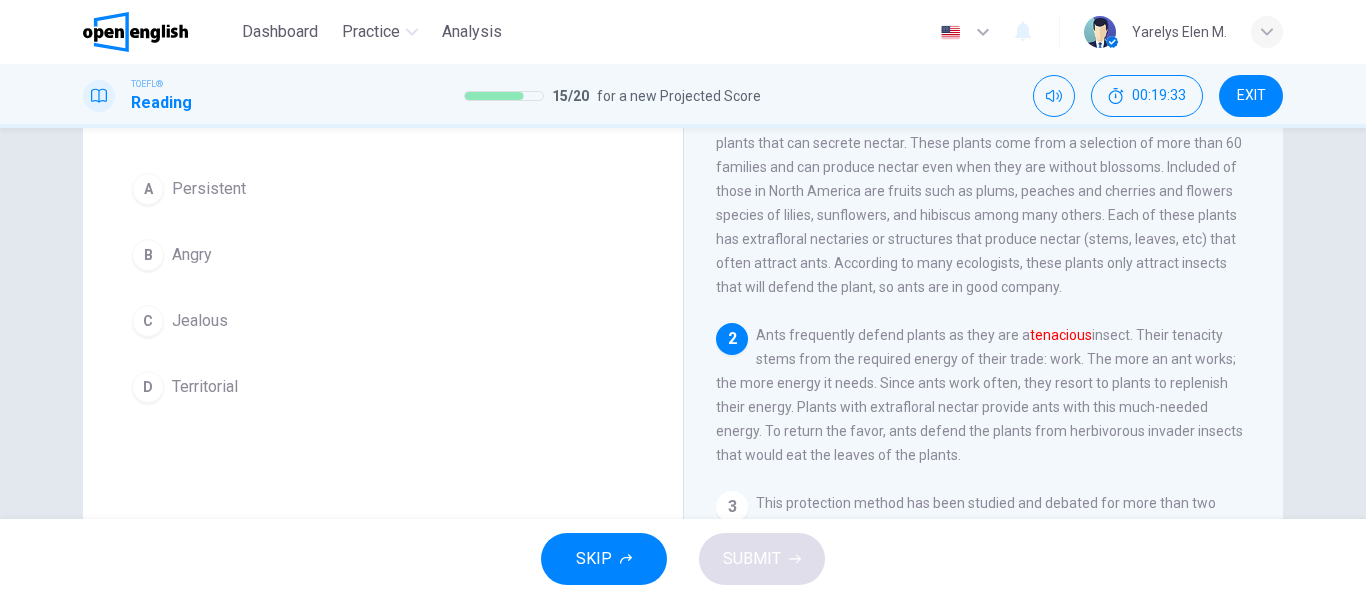 scroll, scrollTop: 0, scrollLeft: 0, axis: both 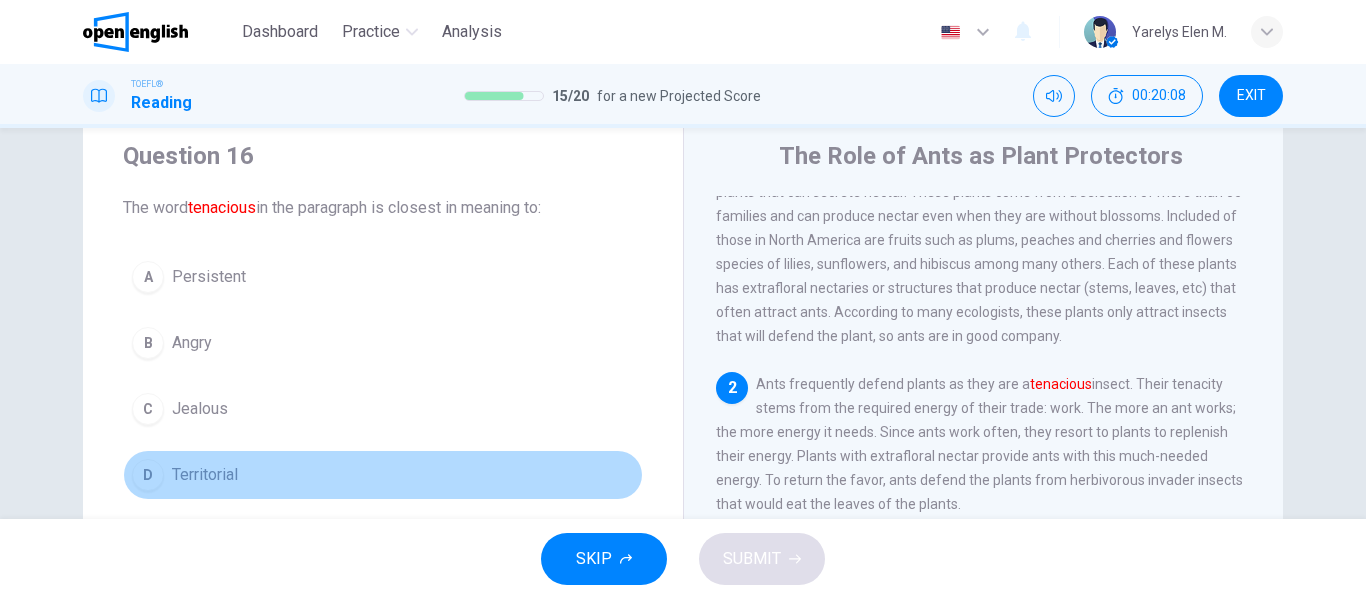 click on "D  Territorial" at bounding box center [383, 475] 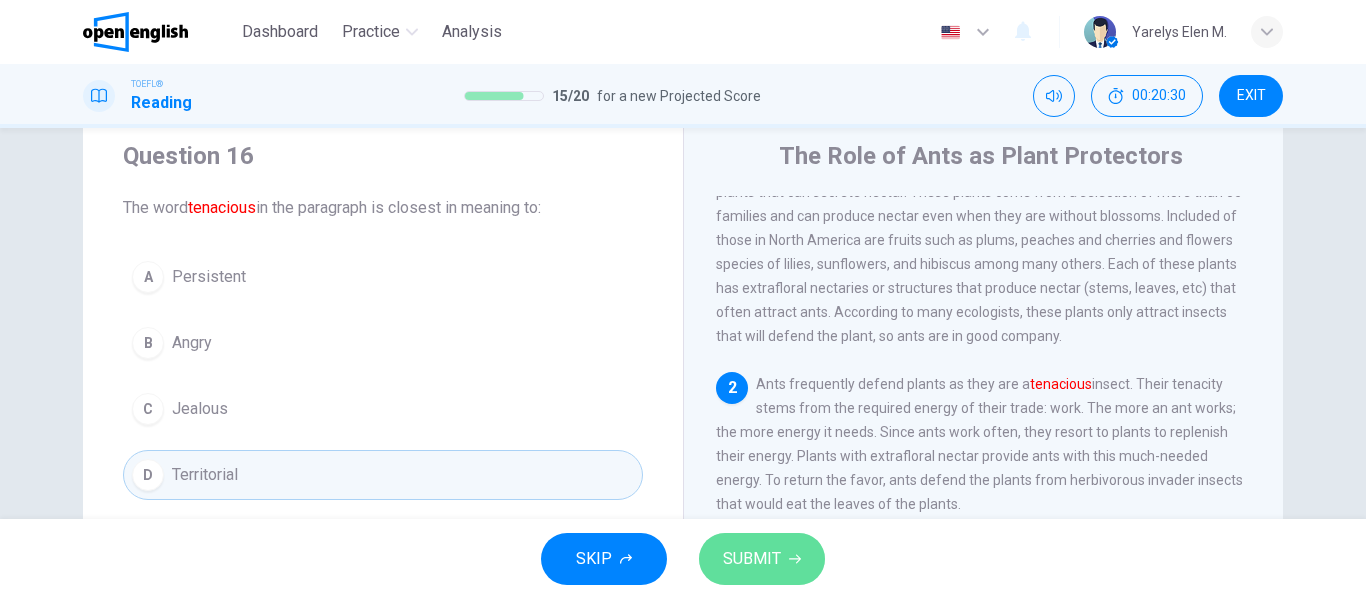 click on "SUBMIT" at bounding box center [752, 559] 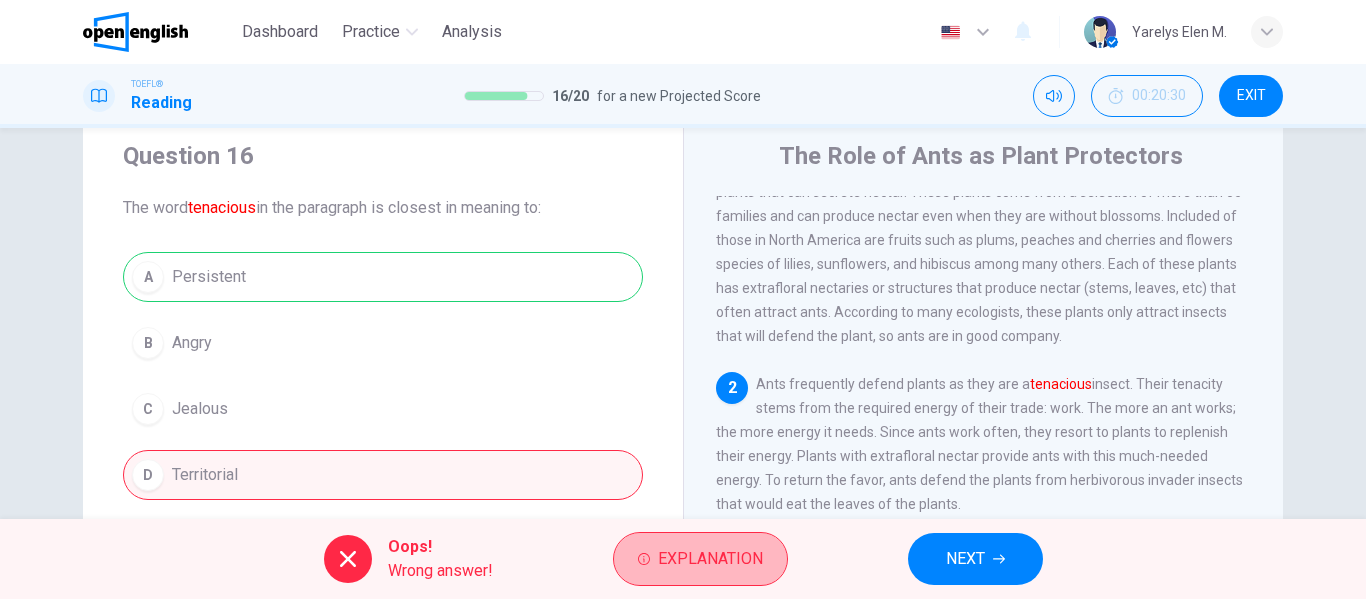 click on "Explanation" at bounding box center [710, 559] 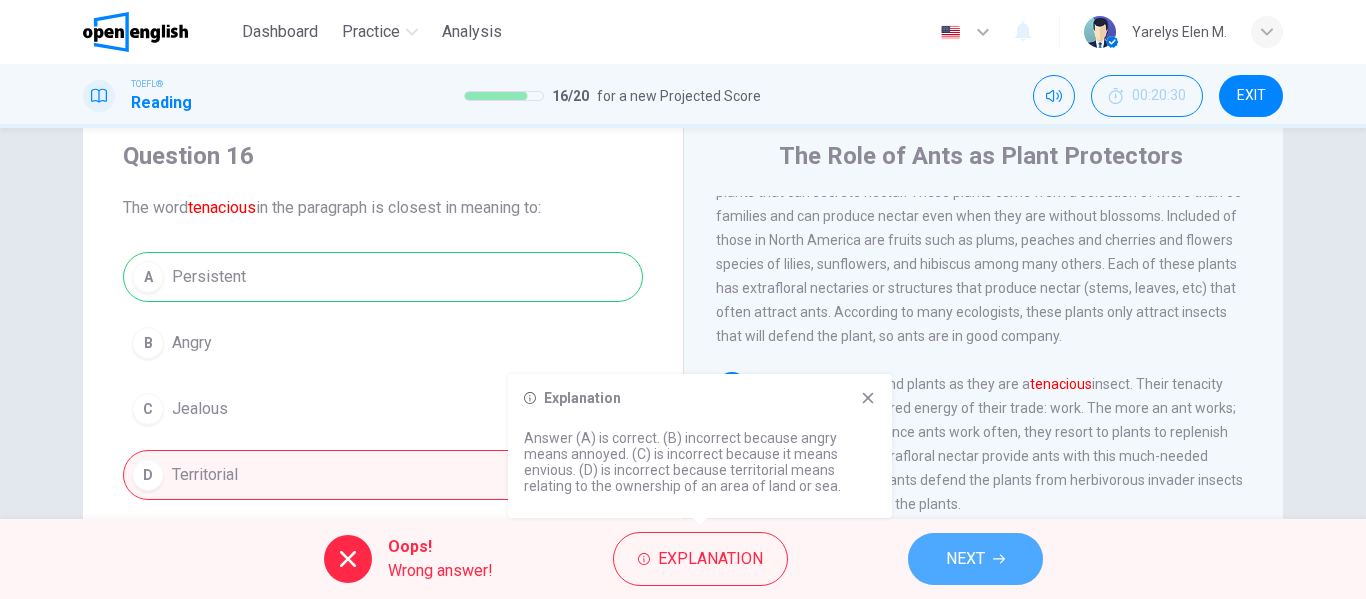 click on "NEXT" at bounding box center (965, 559) 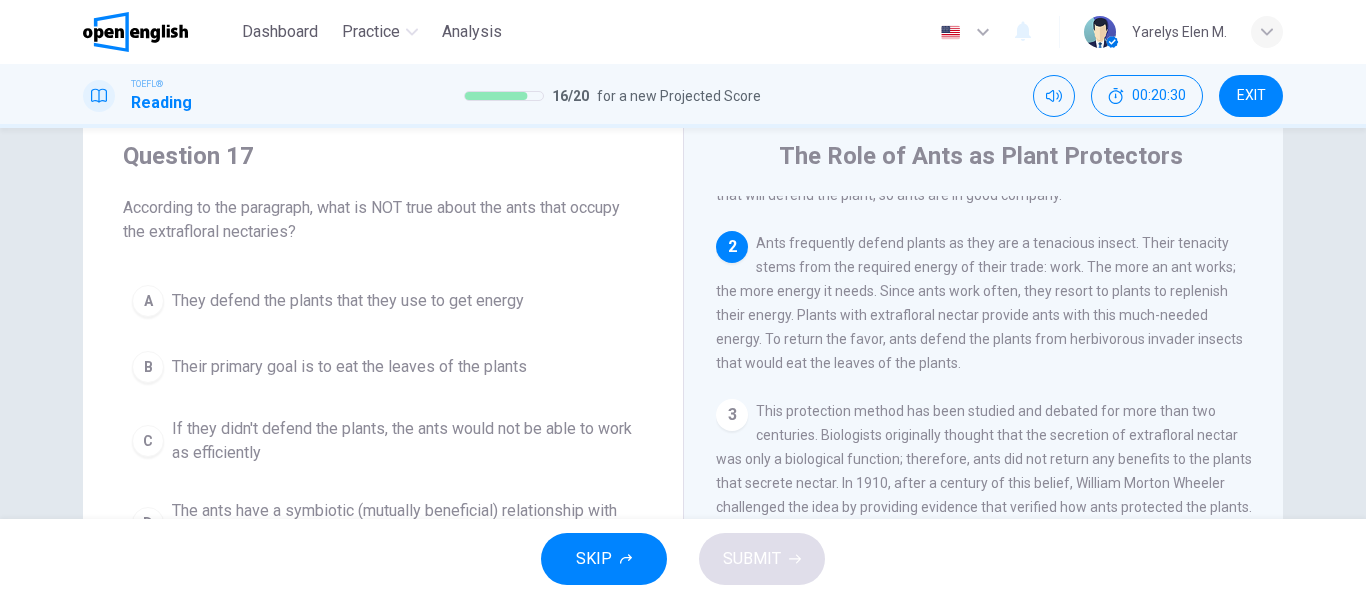 scroll, scrollTop: 274, scrollLeft: 0, axis: vertical 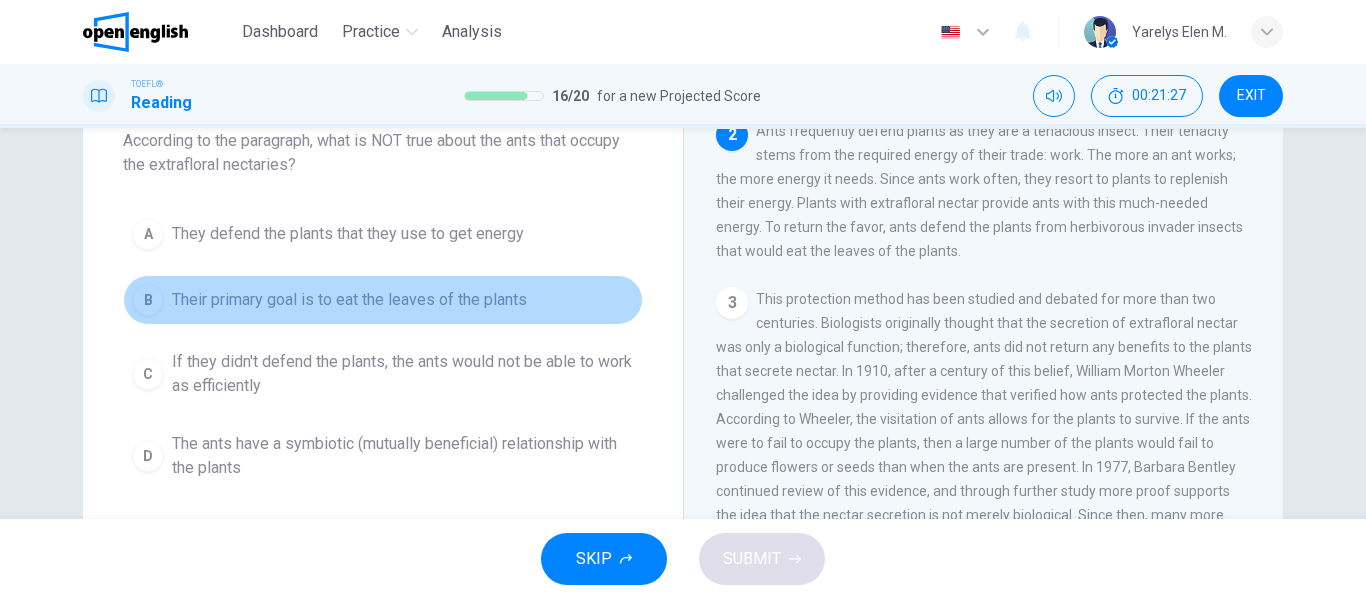 click on "B Their primary goal is to eat the leaves of the plants" at bounding box center [383, 300] 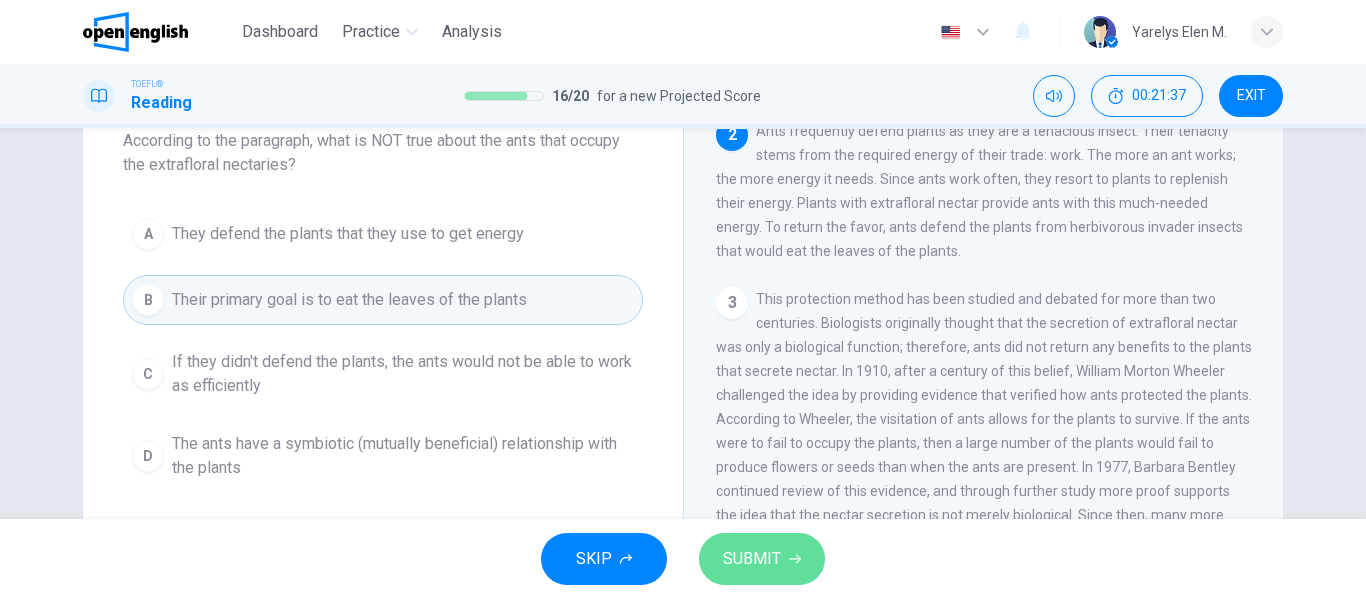 click on "SUBMIT" at bounding box center [762, 559] 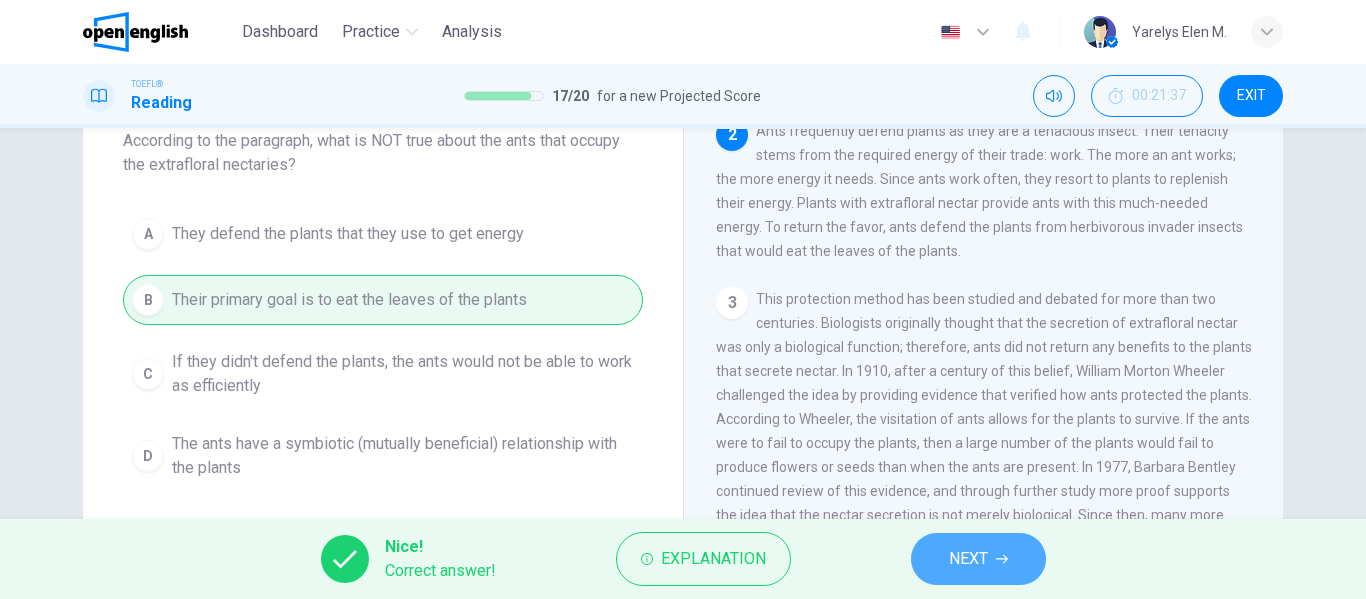 click on "NEXT" at bounding box center (978, 559) 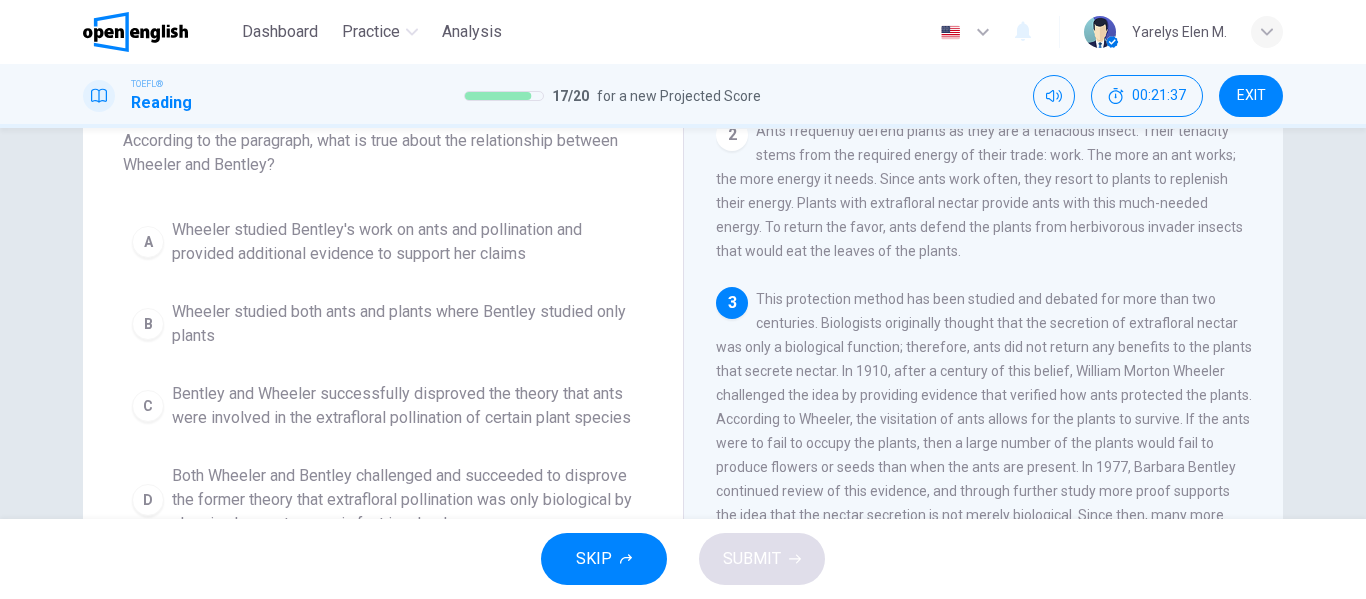 scroll, scrollTop: 373, scrollLeft: 0, axis: vertical 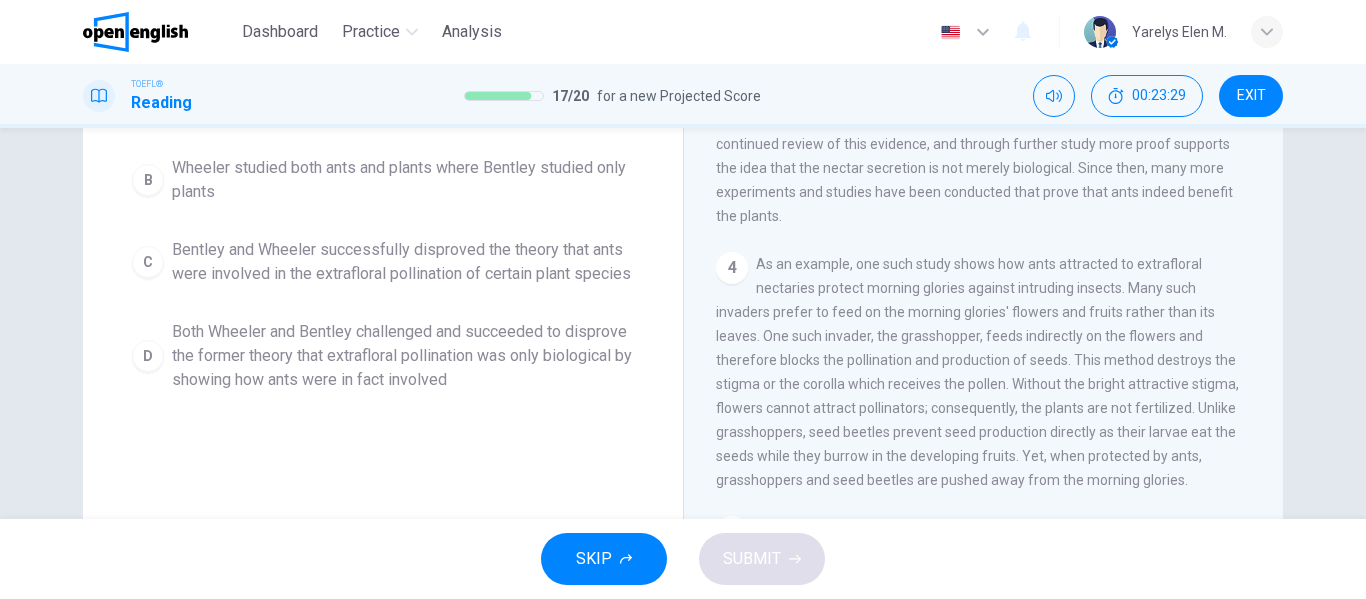click on "Both Wheeler and Bentley challenged and succeeded to disprove the former theory that extrafloral pollination was only biological by showing how ants were in fact involved" at bounding box center (403, 356) 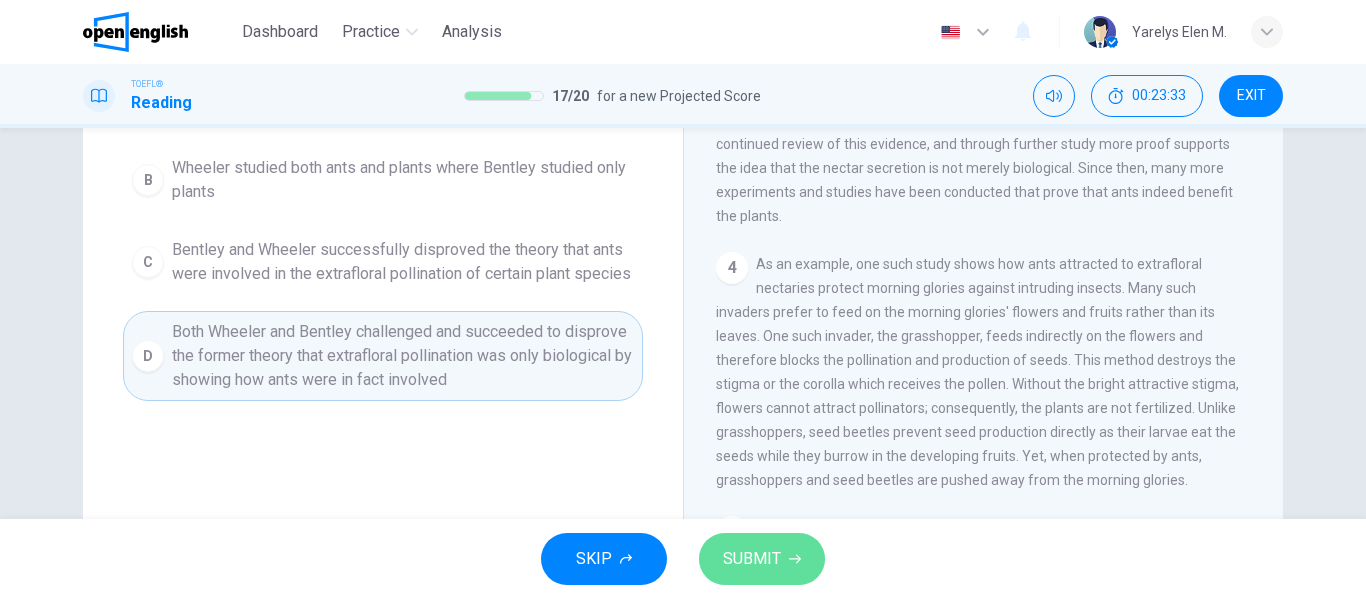 click on "SUBMIT" at bounding box center [762, 559] 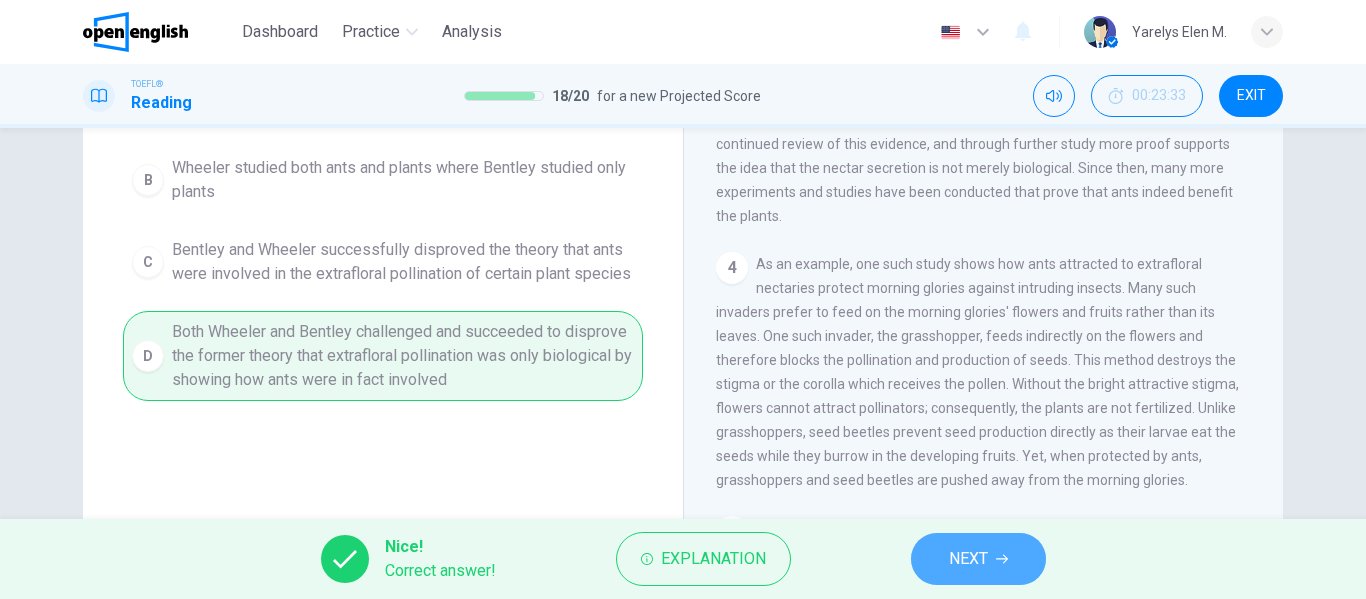 click on "NEXT" at bounding box center (968, 559) 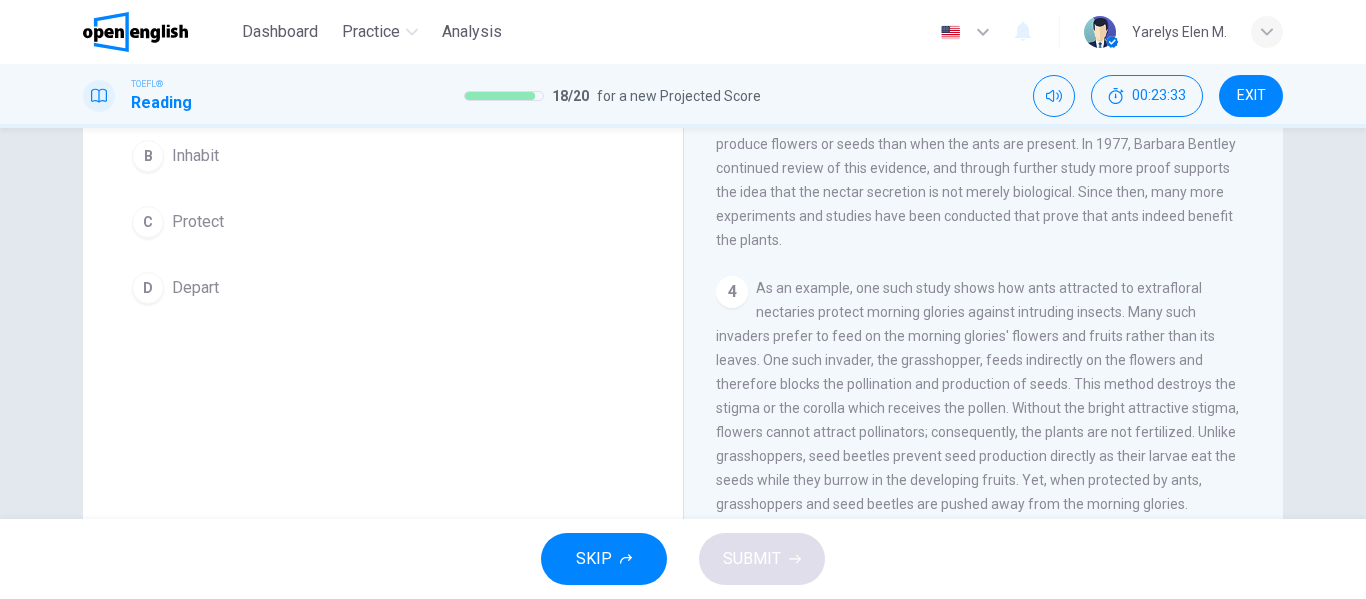 scroll, scrollTop: 448, scrollLeft: 0, axis: vertical 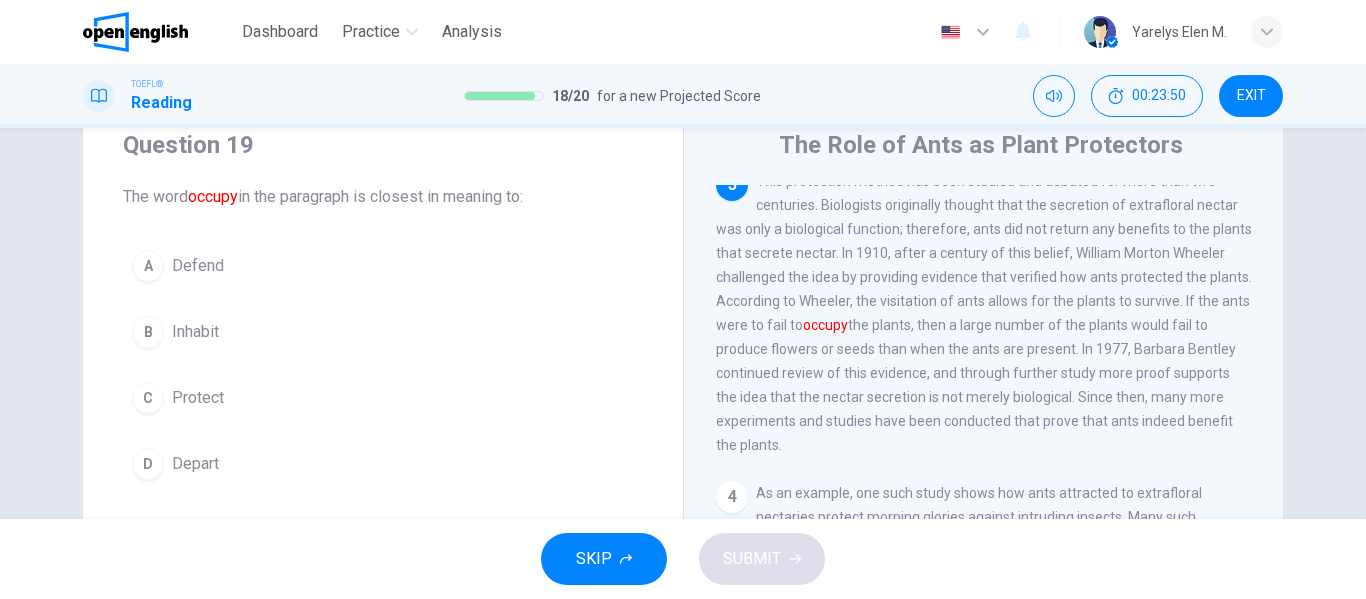 click on "B" at bounding box center [148, 332] 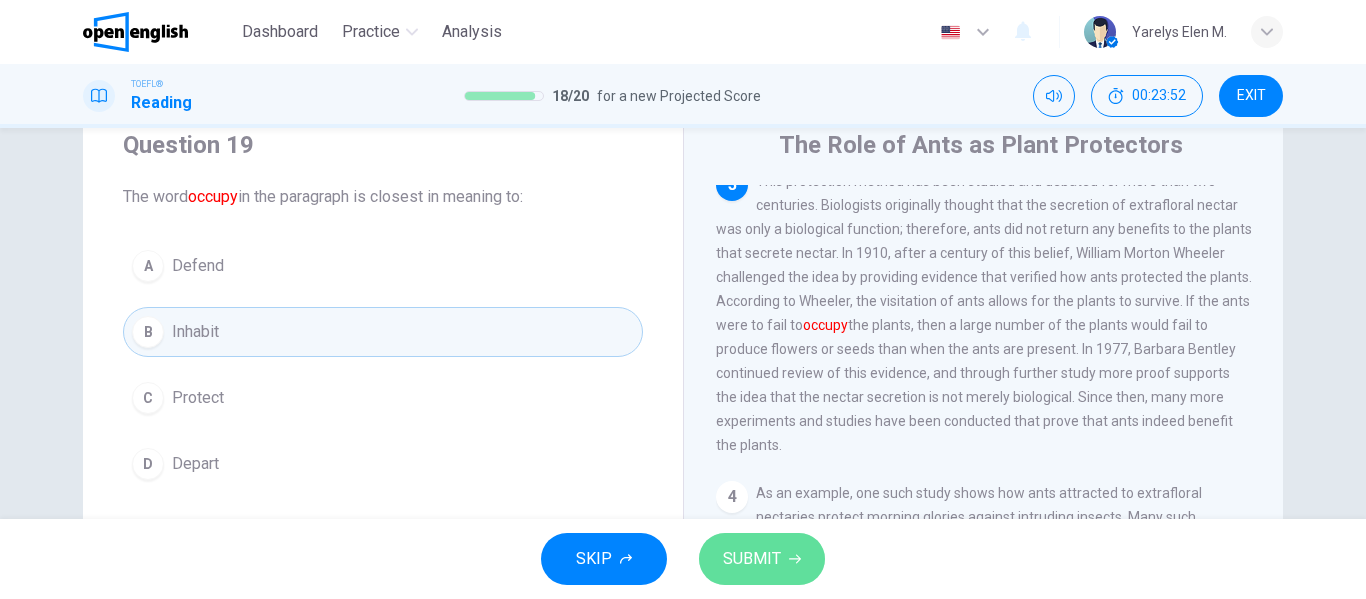 click on "SUBMIT" at bounding box center [752, 559] 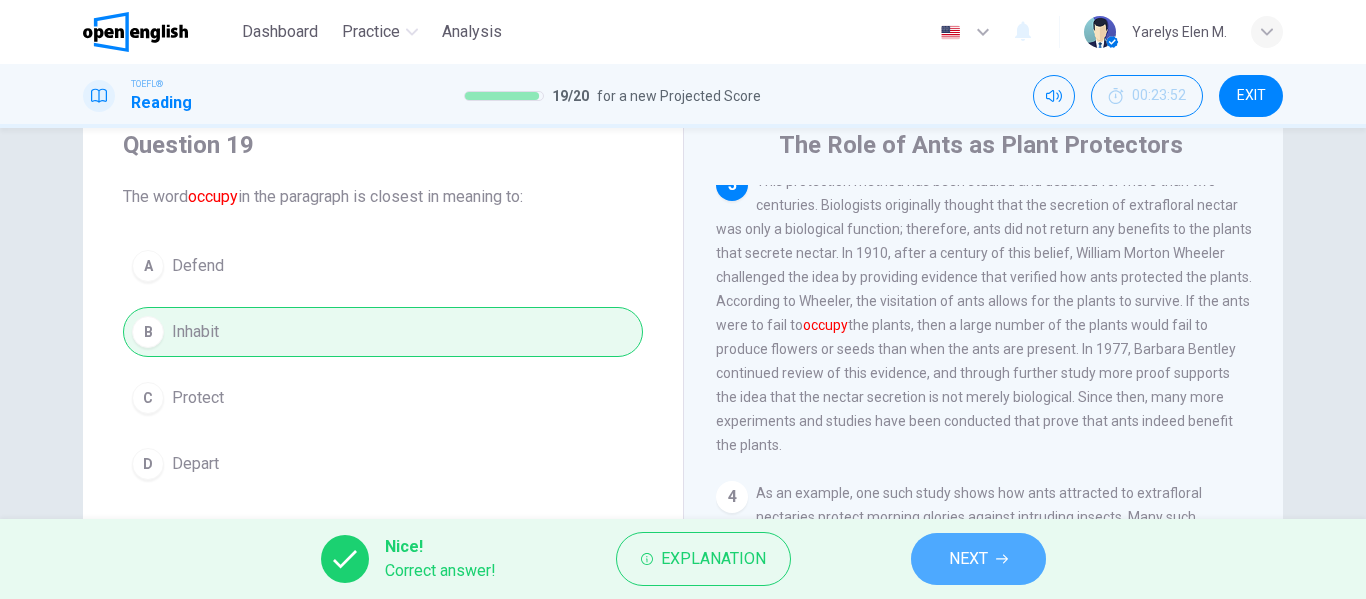 click on "NEXT" at bounding box center (978, 559) 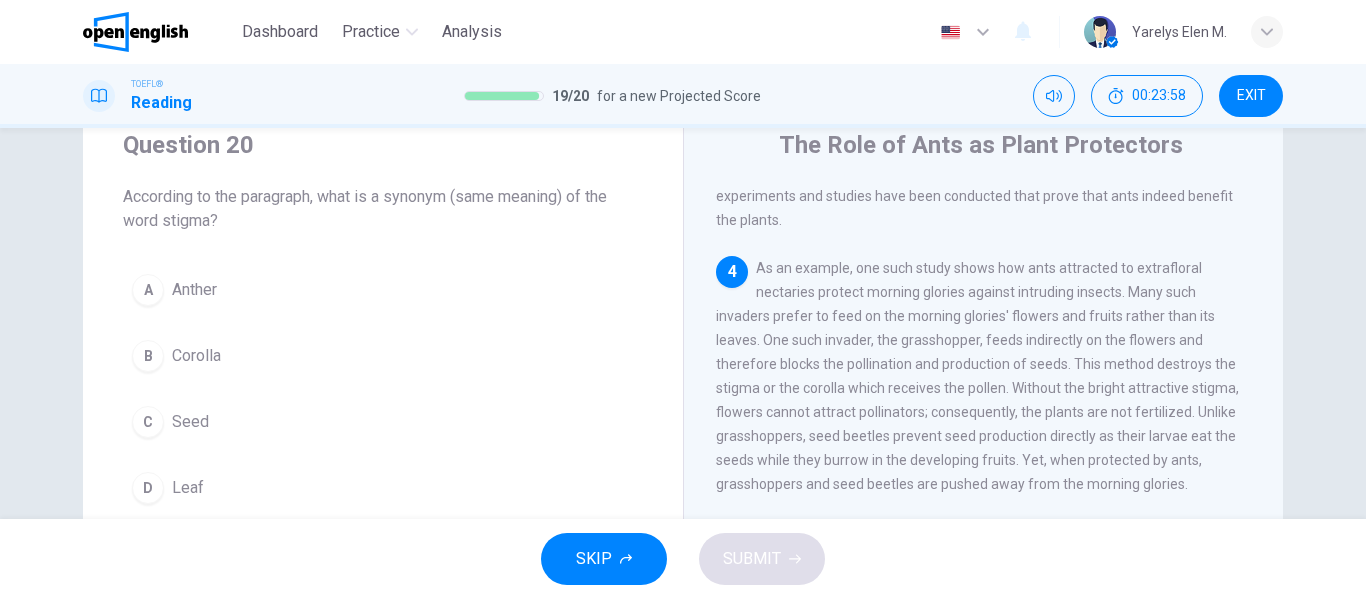 scroll, scrollTop: 720, scrollLeft: 0, axis: vertical 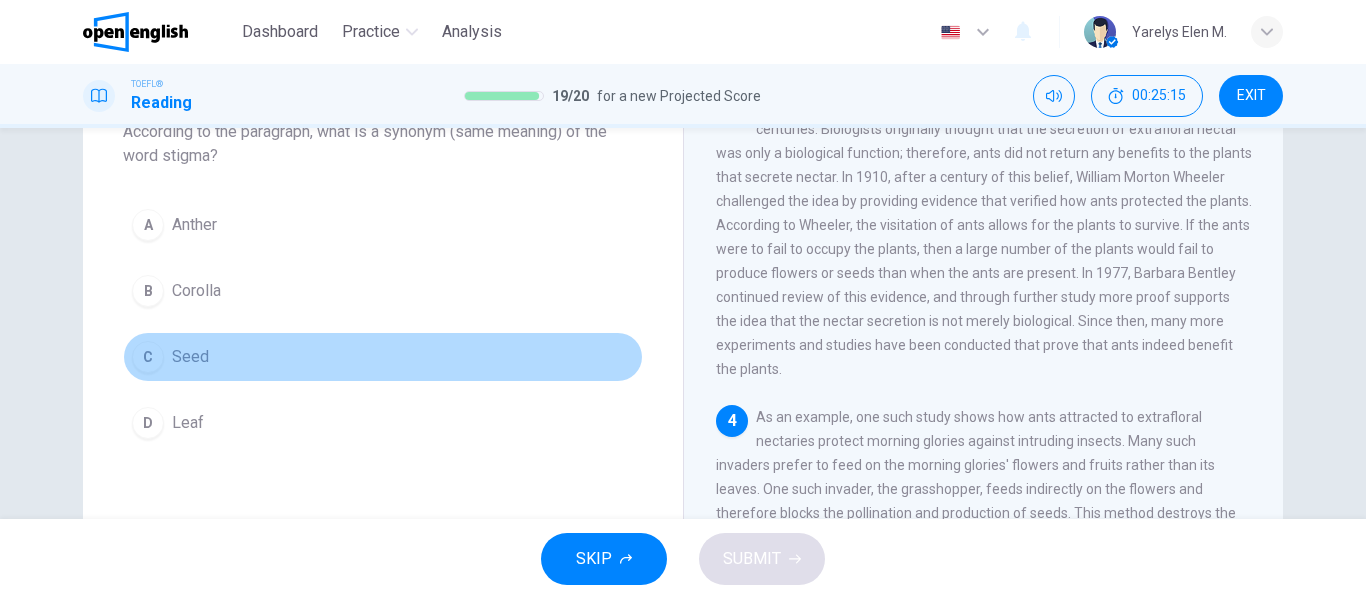 click on "C" at bounding box center [148, 357] 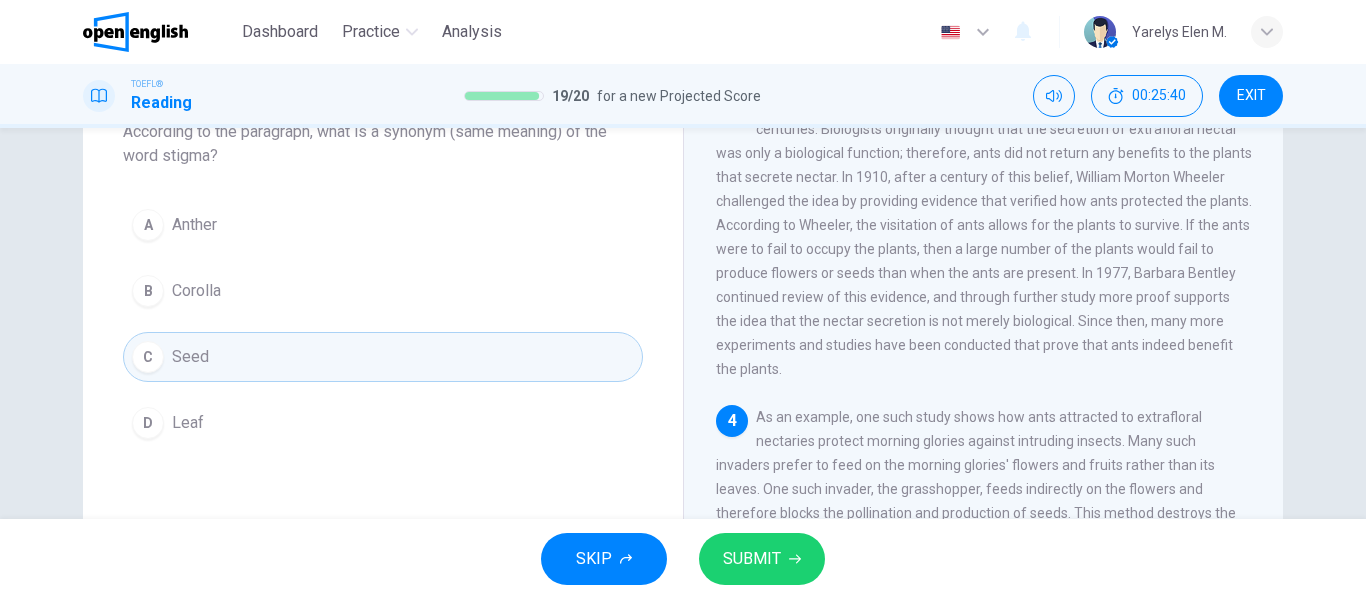 click on "A Anther B Corolla C Seed D Leaf" at bounding box center (383, 324) 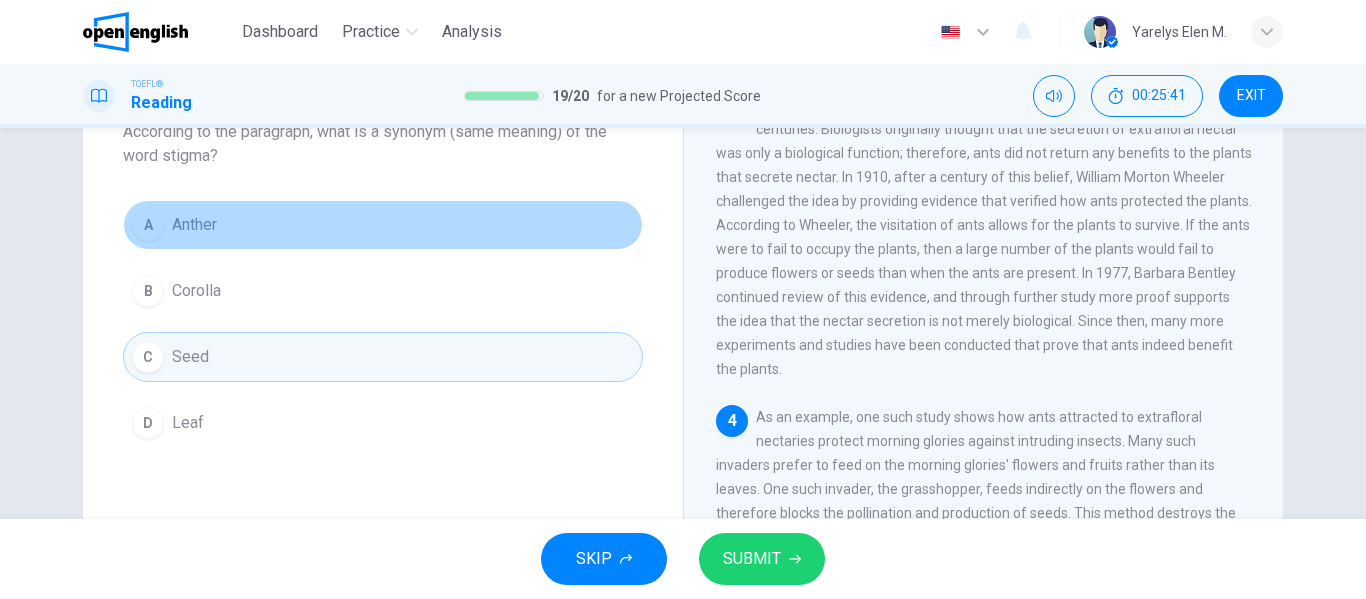 click on "A Anther" at bounding box center (383, 225) 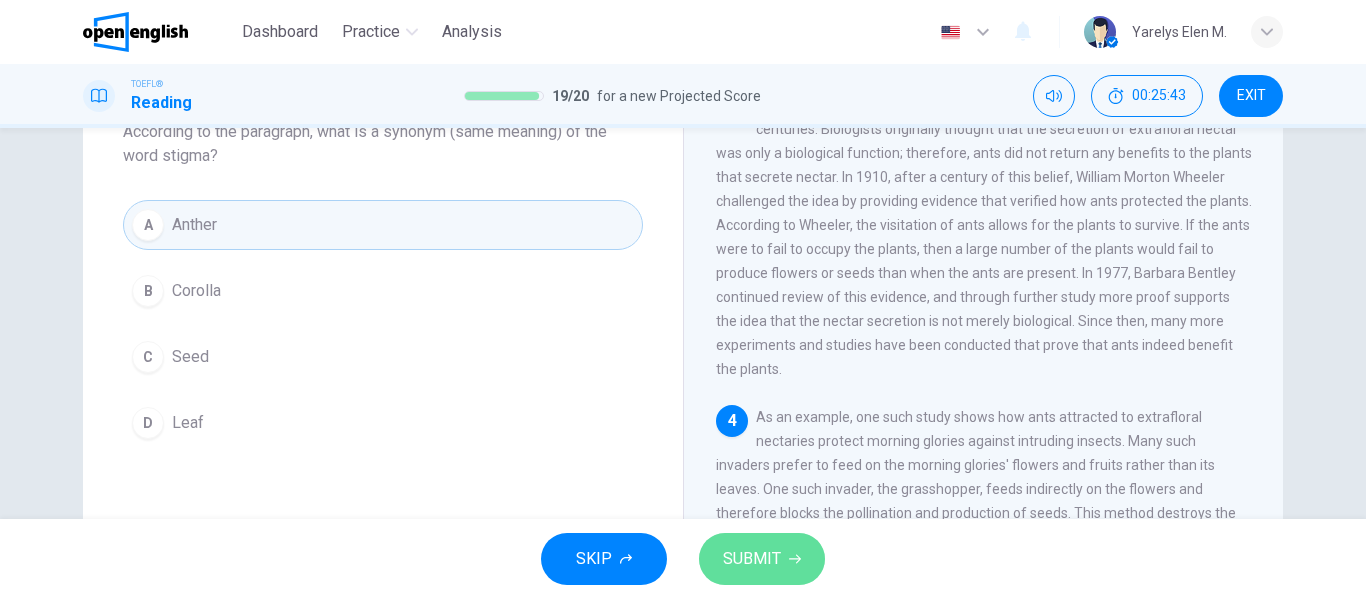 click on "SUBMIT" at bounding box center [762, 559] 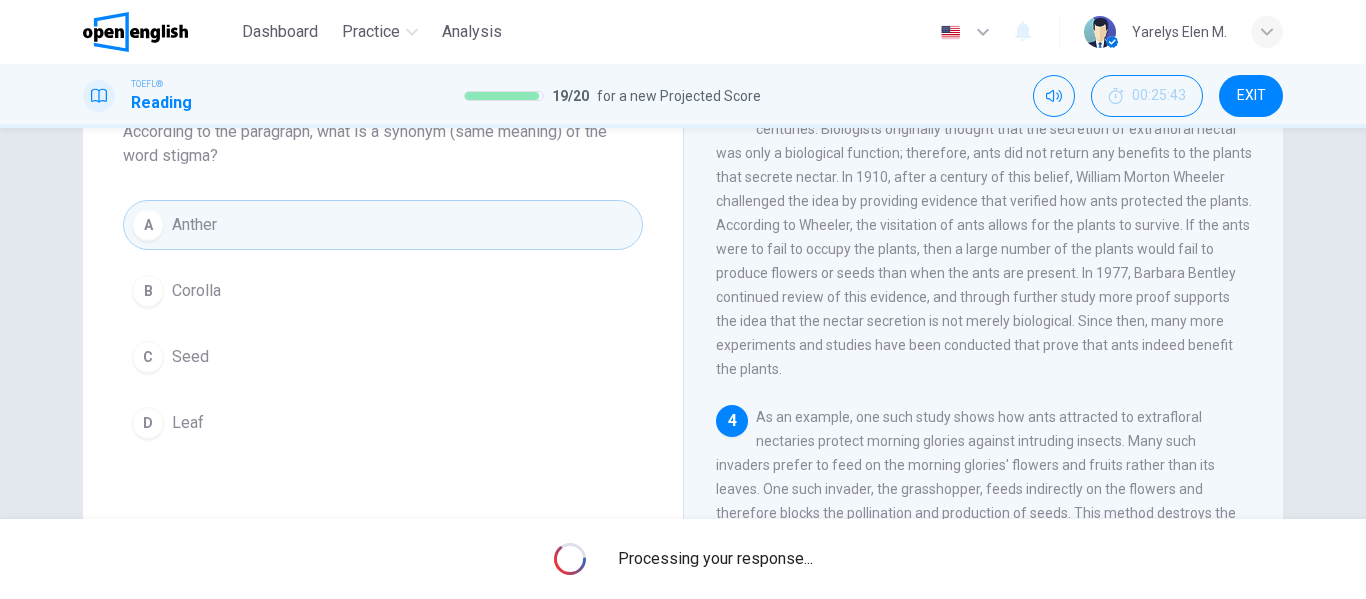 click on "Processing your response..." at bounding box center [683, 559] 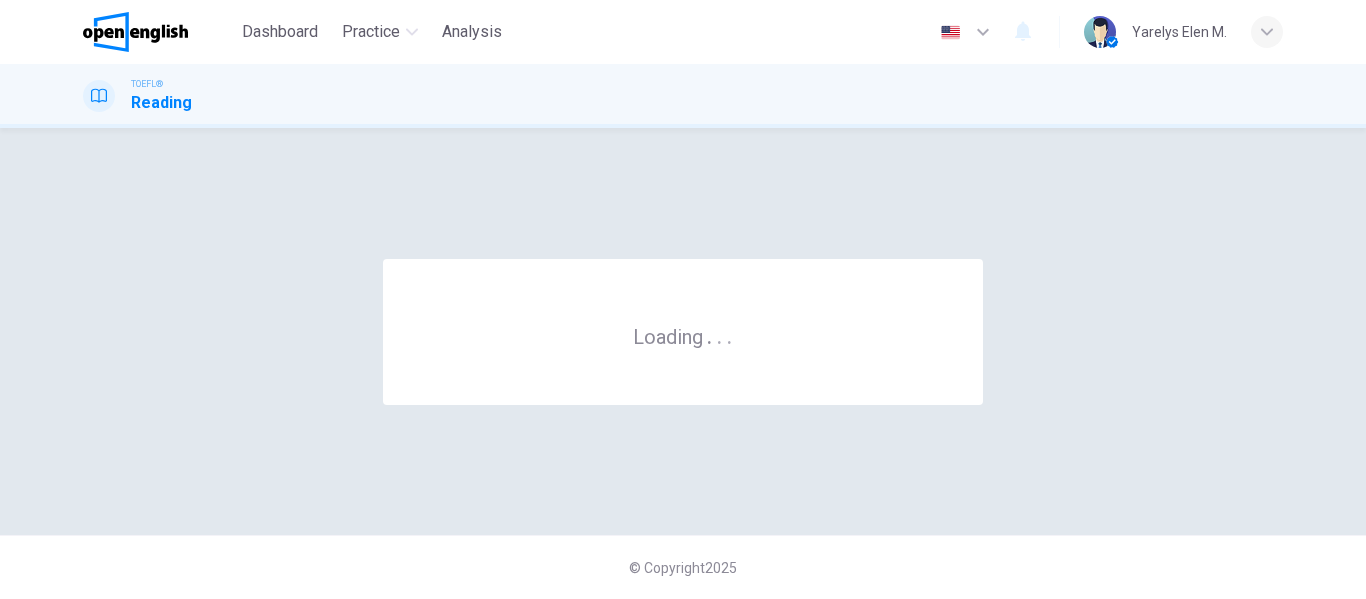 scroll, scrollTop: 0, scrollLeft: 0, axis: both 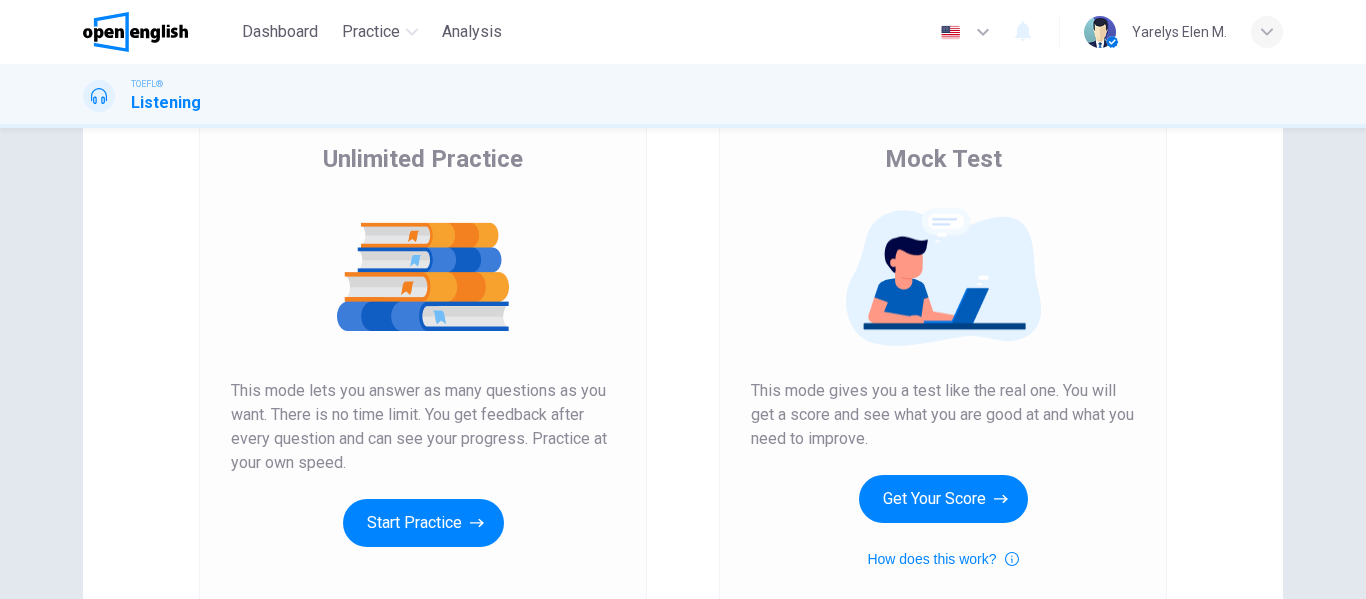 click at bounding box center (943, 277) 